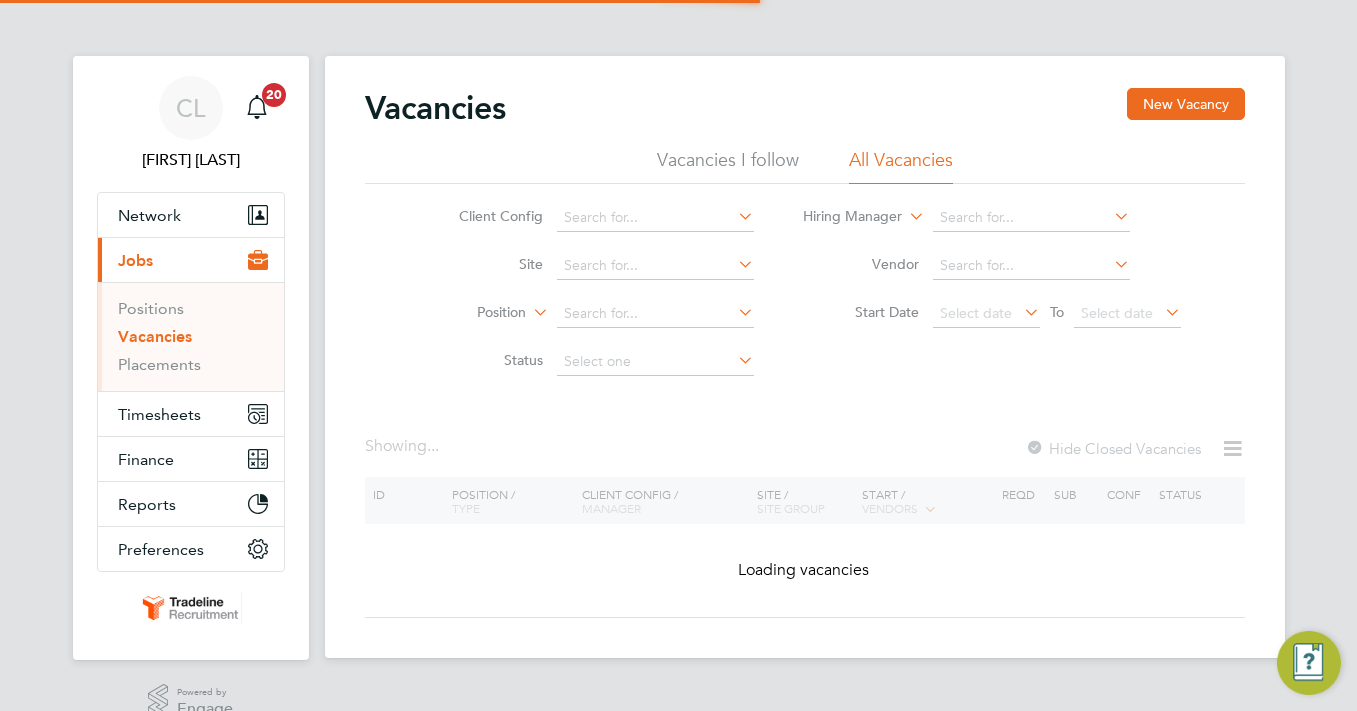 scroll, scrollTop: 0, scrollLeft: 0, axis: both 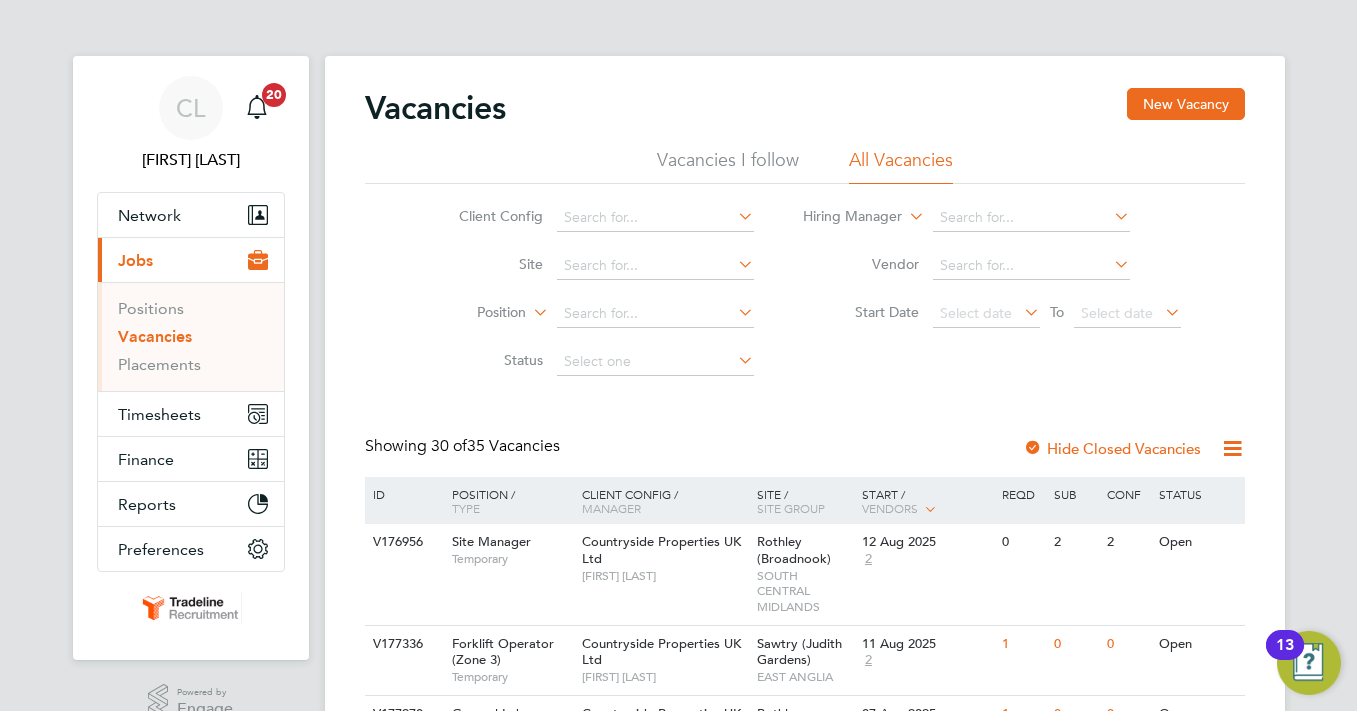 click on "Vacancies New Vacancy Vacancies I follow All Vacancies Client Config     Site     Position     Status   Hiring Manager     Vendor   Start Date
Select date
To
Select date
Showing   [NUMBER] of  [NUMBER] Vacancies Hide Closed Vacancies ID  Position / Type   Client Config / Manager Site / Site Group Start / Vendors   Reqd Sub Conf Status V[ID] [JOB_TITLE]   Temporary [COMPANY_NAME]   [FIRST] [LAST] [LOCATION]   [REGION] [DATE] [NUMBER] [NUMBER] [NUMBER] [NUMBER] Open V[ID] [JOB_TITLE]   Temporary [COMPANY_NAME]   [FIRST] [LAST] [LOCATION]   [REGION] [DATE] [NUMBER] [NUMBER] [NUMBER] [NUMBER] Open V[ID] [JOB_TITLE]   Temporary [COMPANY_NAME]   [FIRST] [LAST] [LOCATION]   [REGION] [DATE] [NUMBER] [NUMBER] [NUMBER] [NUMBER] Open V[ID] [JOB_TITLE]   Temporary   [FIRST] [LAST] [LOCATION]   [DATE] [NUMBER] [NUMBER] [NUMBER] [NUMBER] Open" 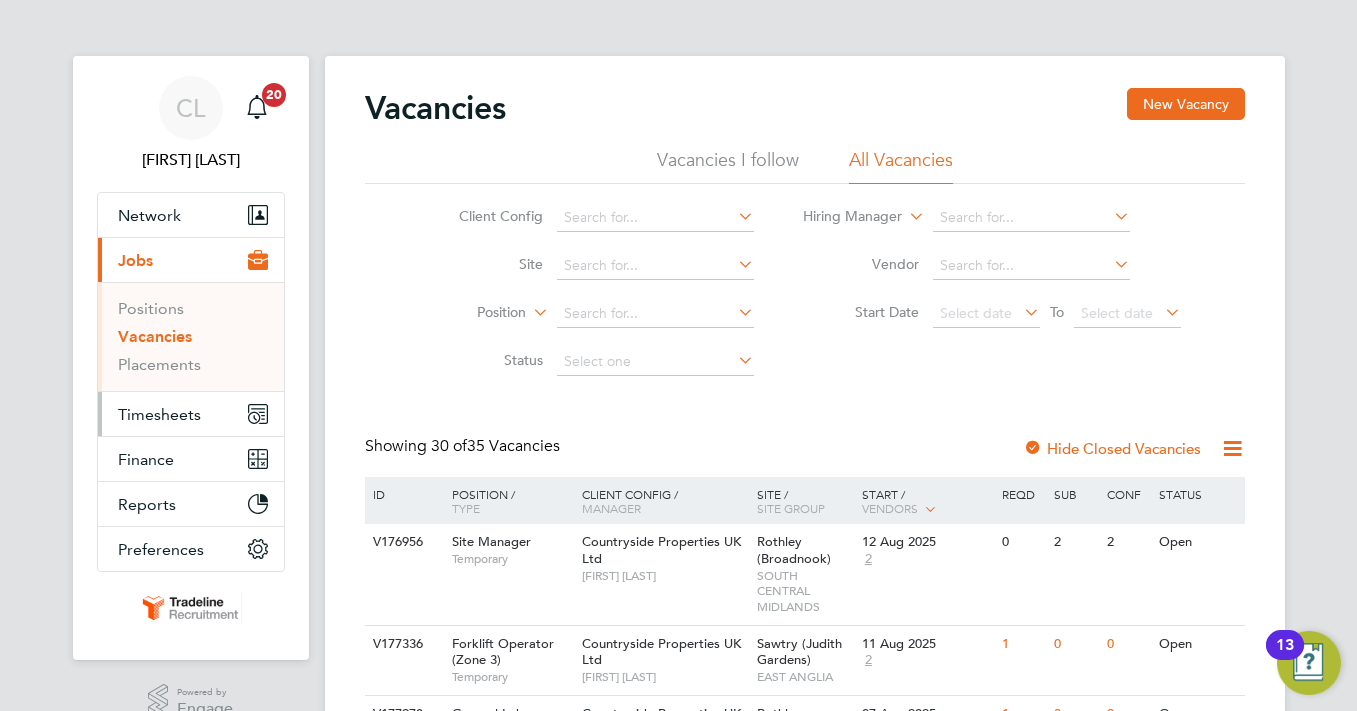 click on "Timesheets" at bounding box center (159, 414) 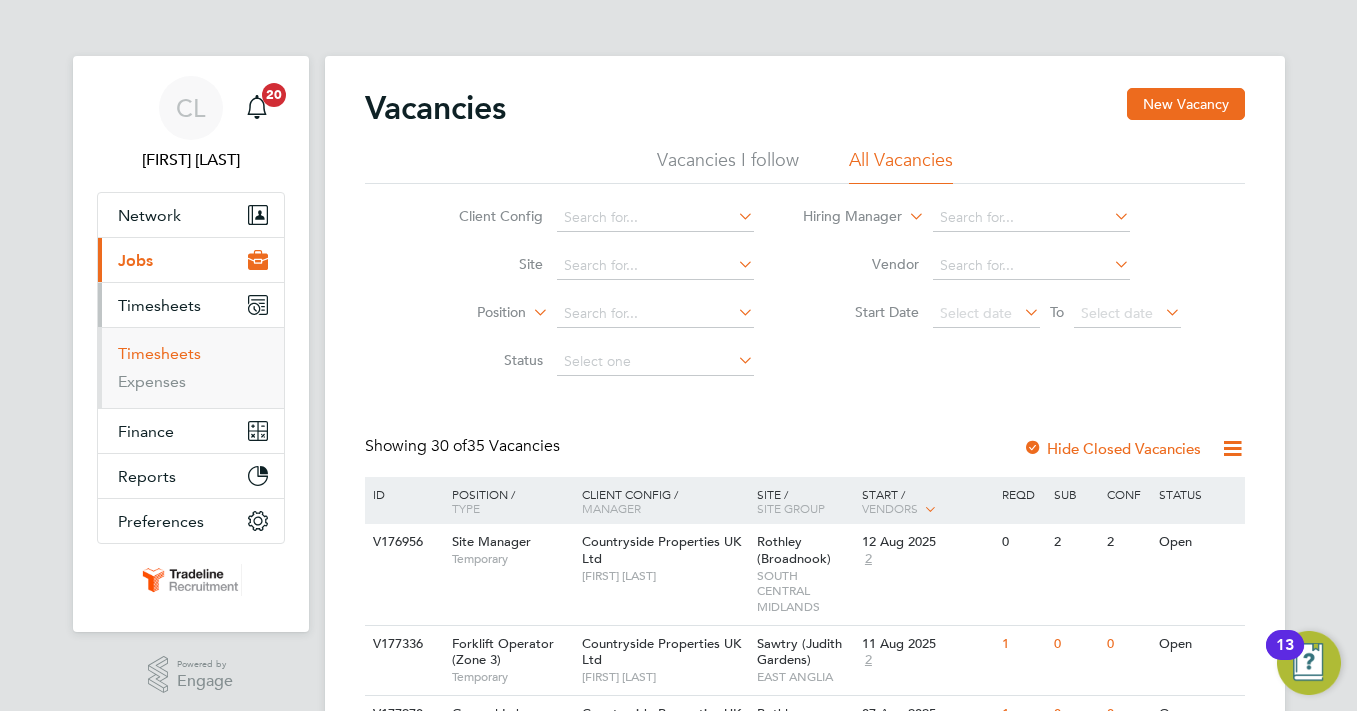 click on "Timesheets" at bounding box center [159, 353] 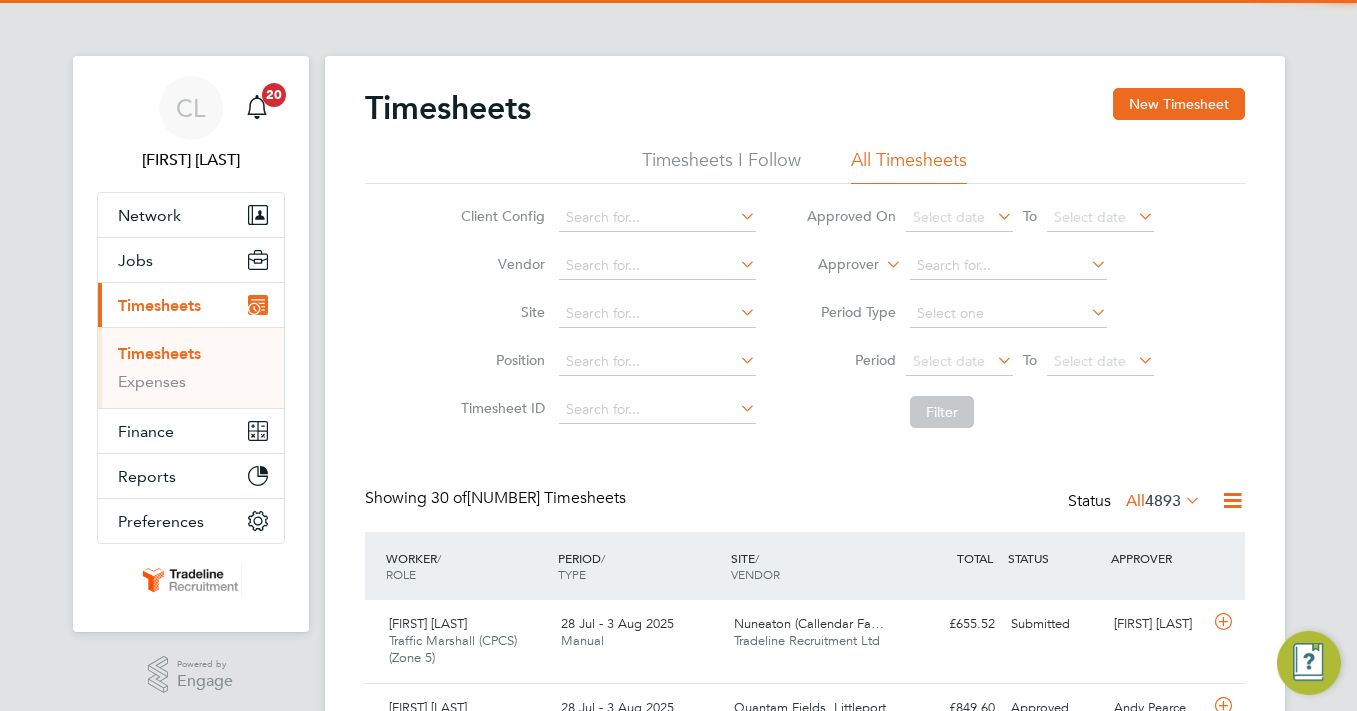 scroll, scrollTop: 10, scrollLeft: 10, axis: both 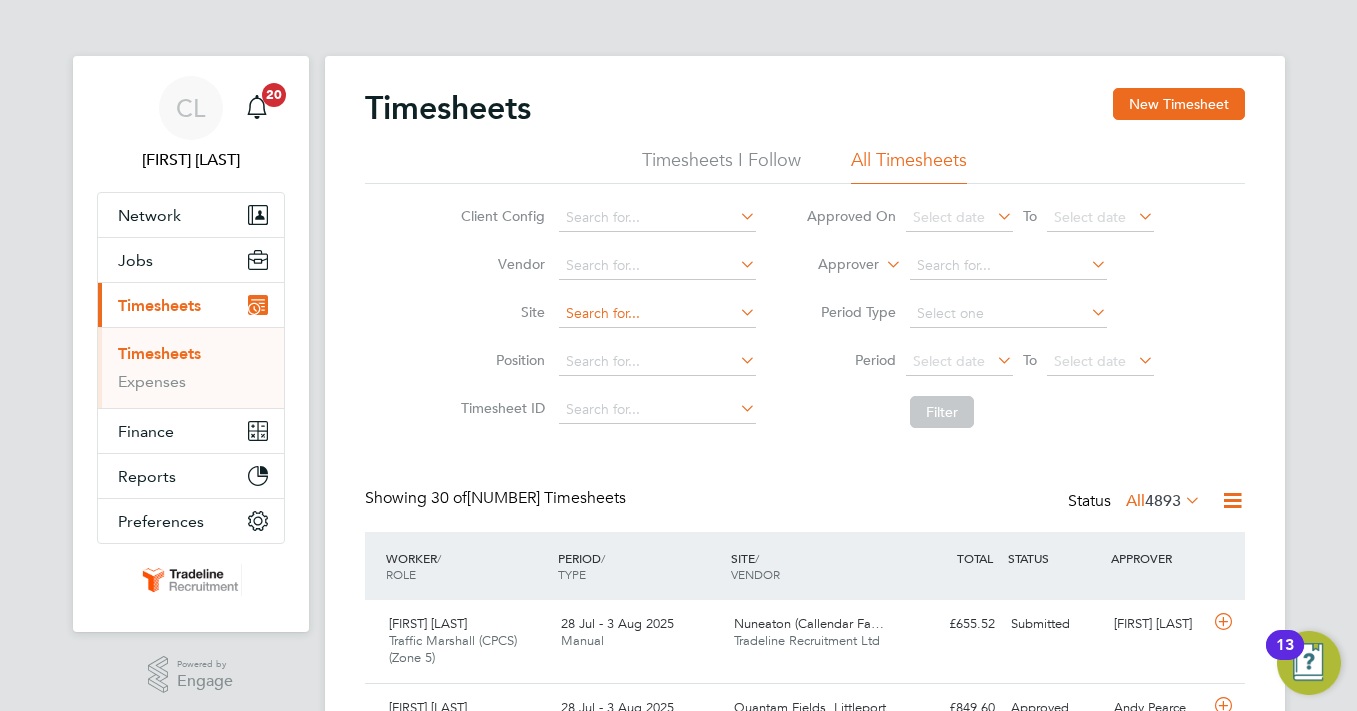 click 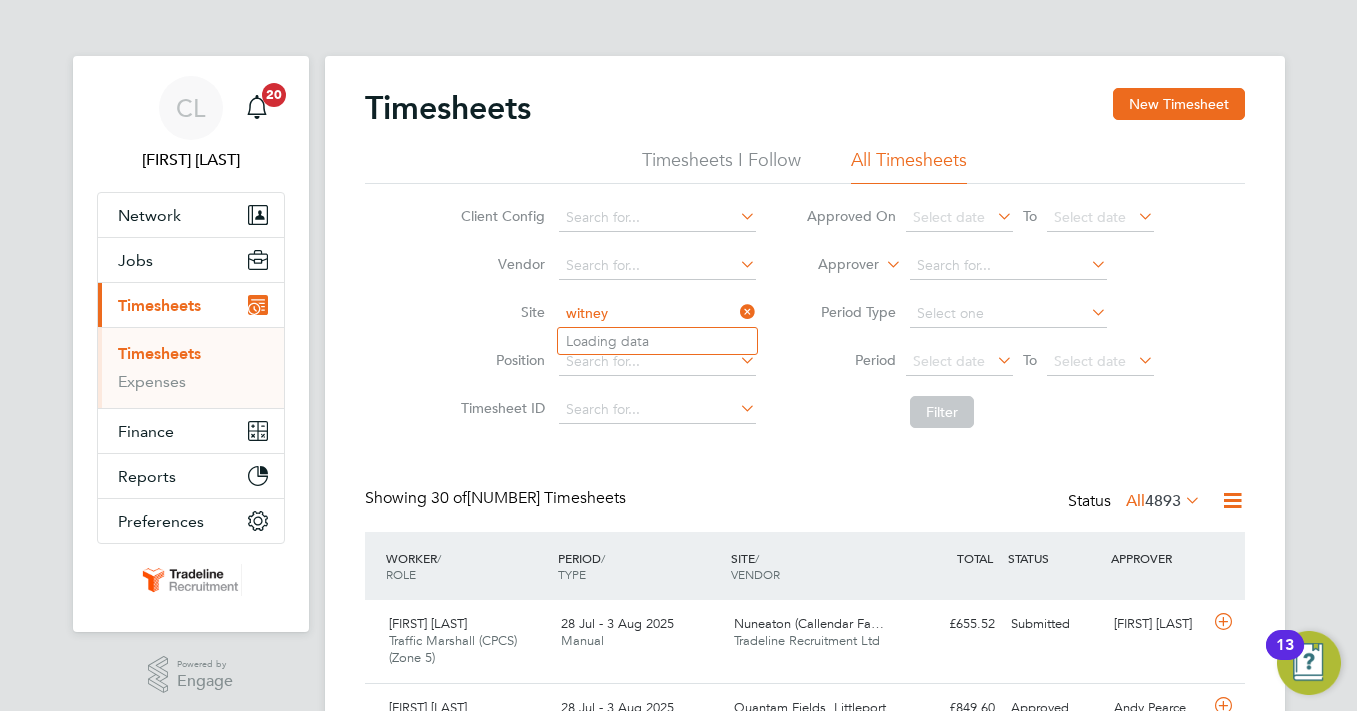 type on "Abingdon Place" 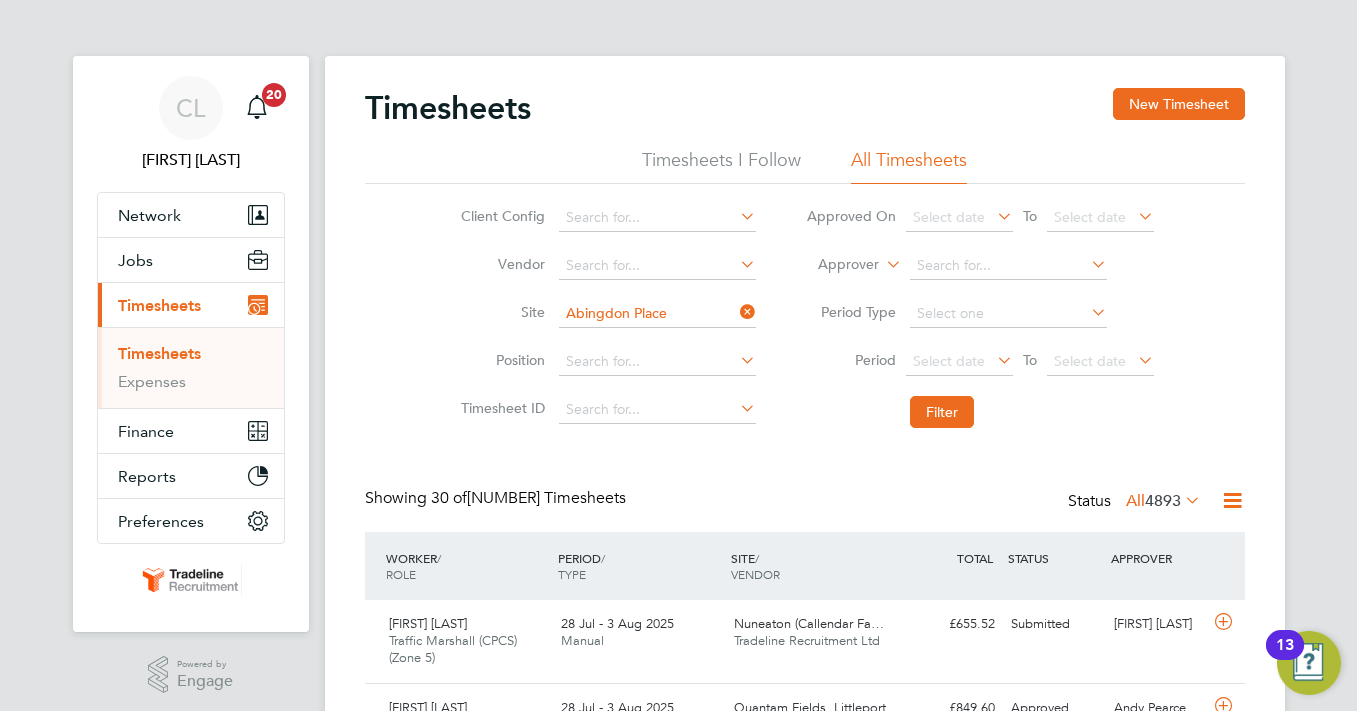click on "Site   Abingdon Place" 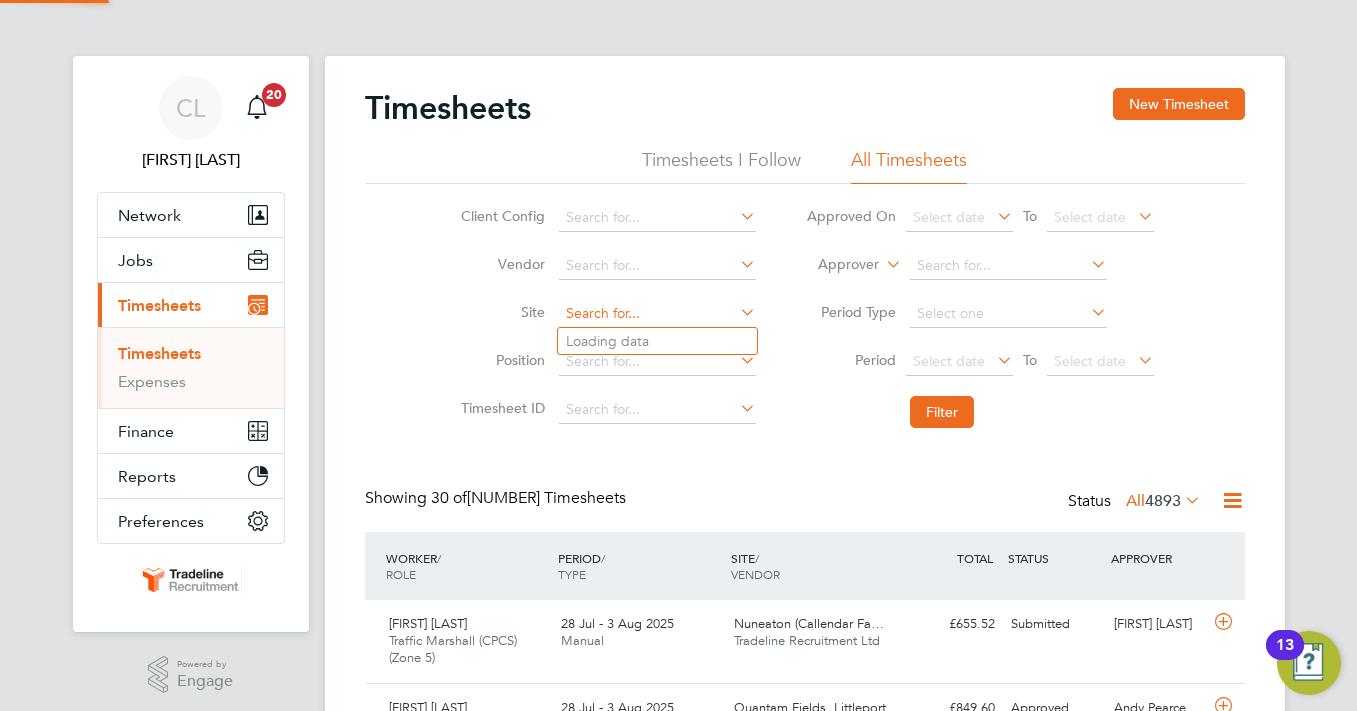 click 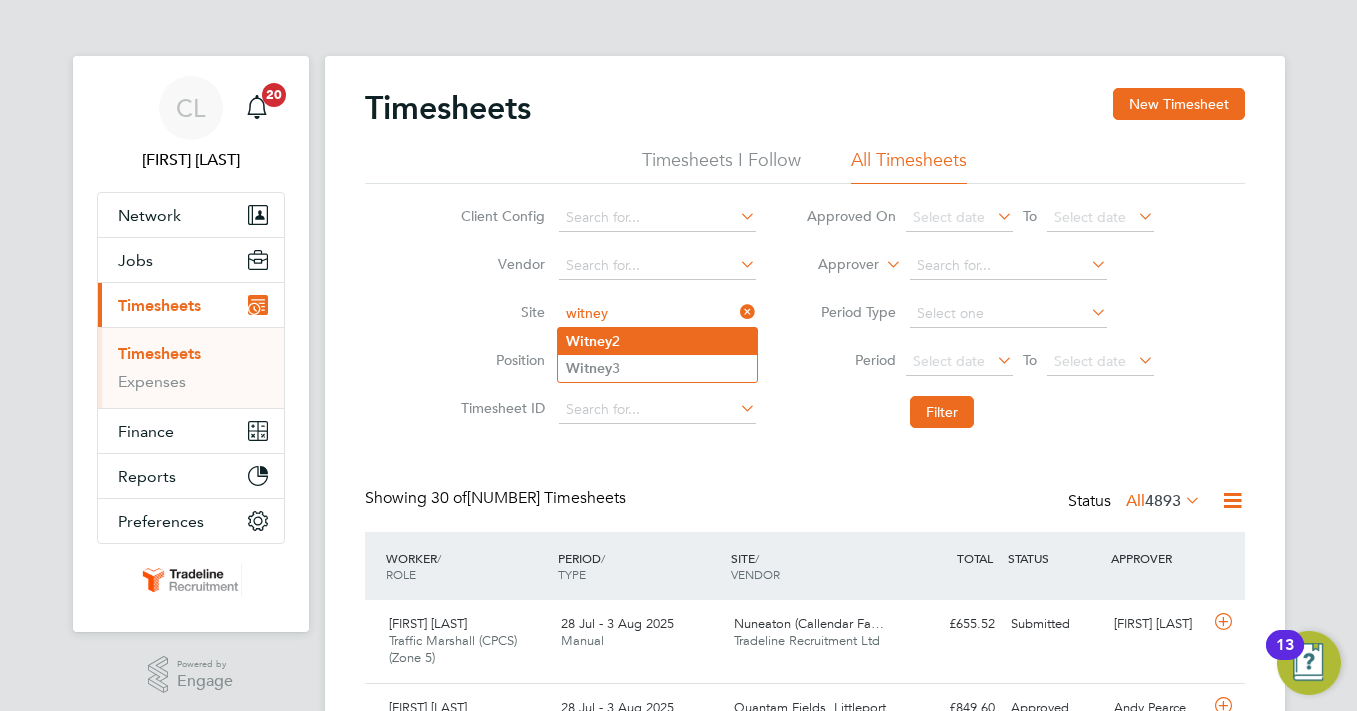 click on "[LOCATION] [NUMBER]" 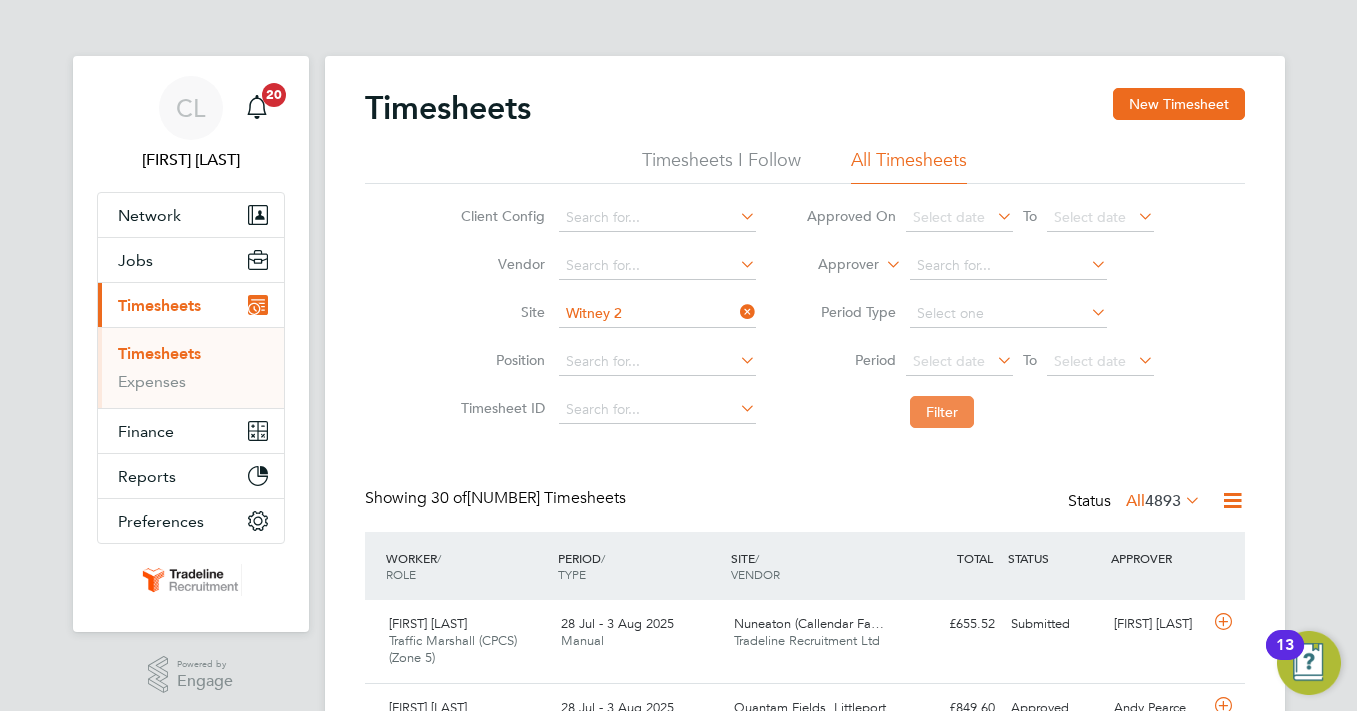 click on "Filter" 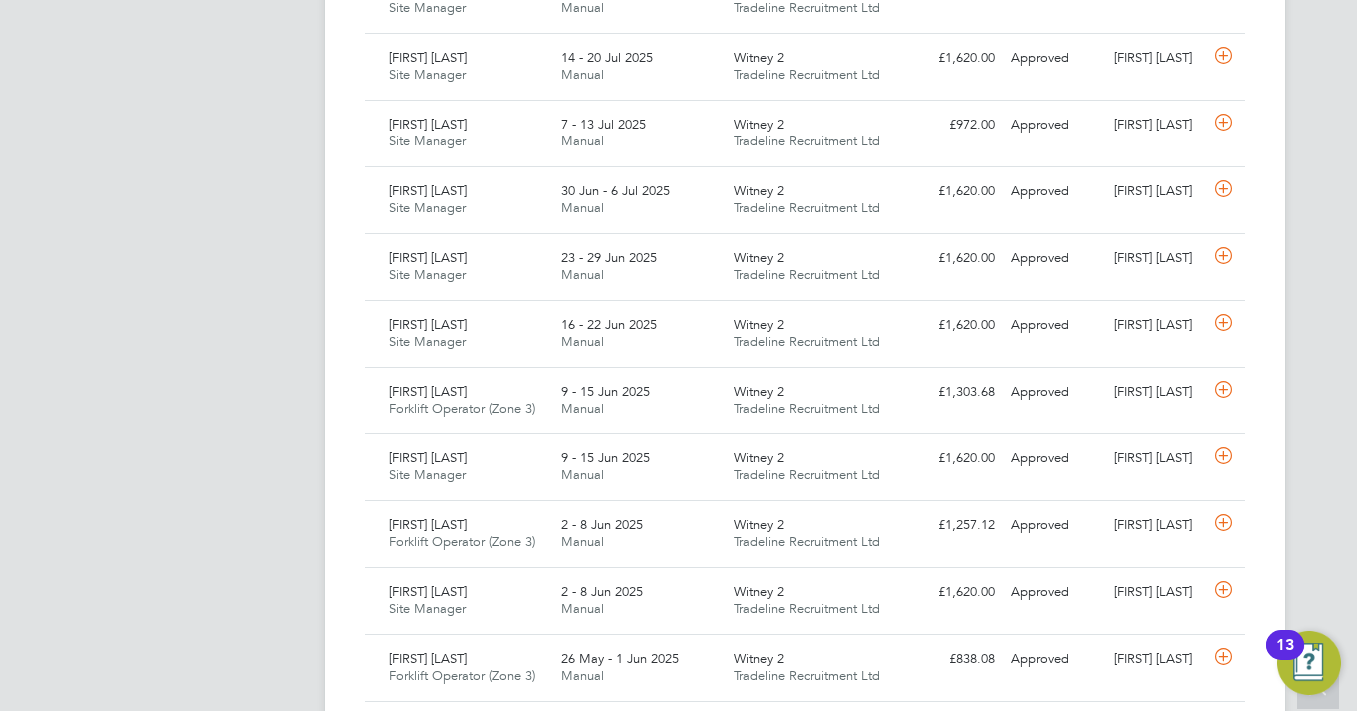 click on "[INITIALS] [FIRST] [LAST] Notifications
[NUMBER]   Applications:   Network
Team Members   Businesses   Sites   Workers   Contacts   Jobs
Positions   Vacancies   Placements   Current page:   Timesheets
Timesheets   Expenses   Finance
Invoices & Credit Notes   Statements   Payments   Reports
Margin Report   Report Downloads   Preferences
My Business   Doc. Requirements   VMS Configurations   Notifications   Activity Logs
.st0{fill:#C0C1C2;}
Powered by Engage" at bounding box center (191, 365) 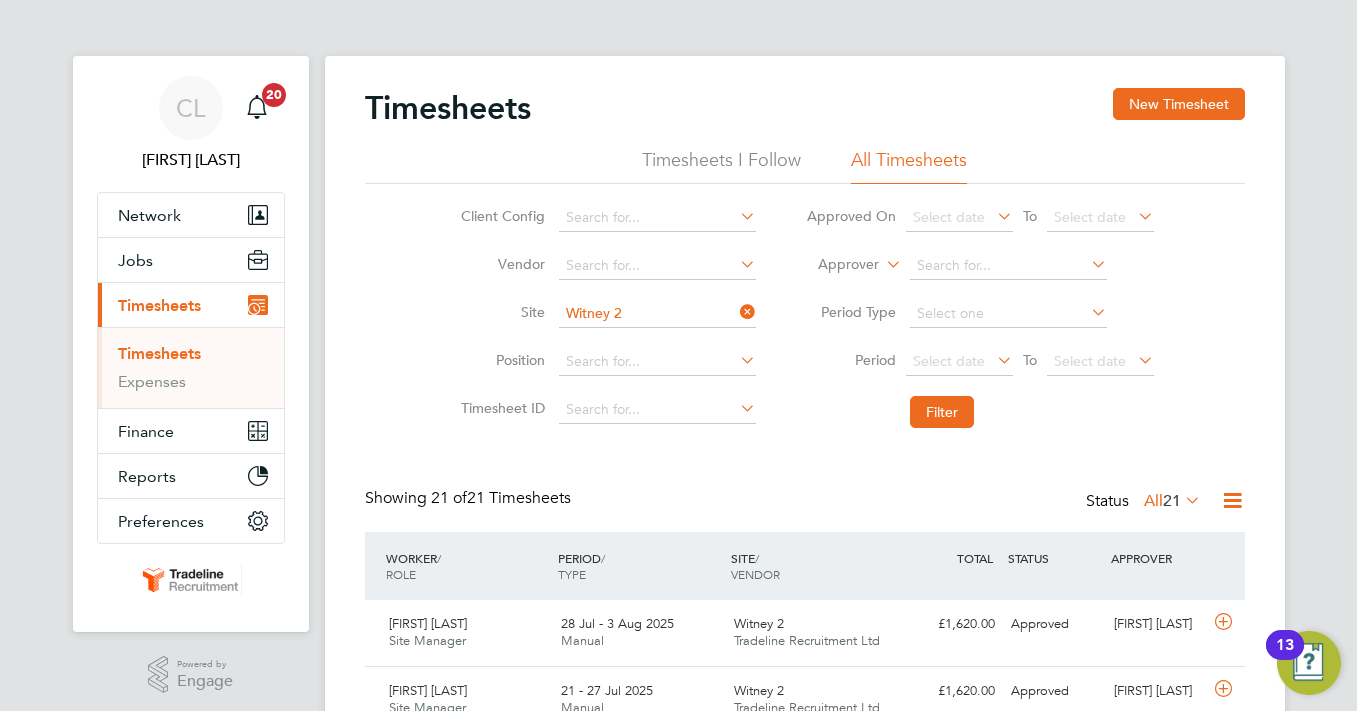 click 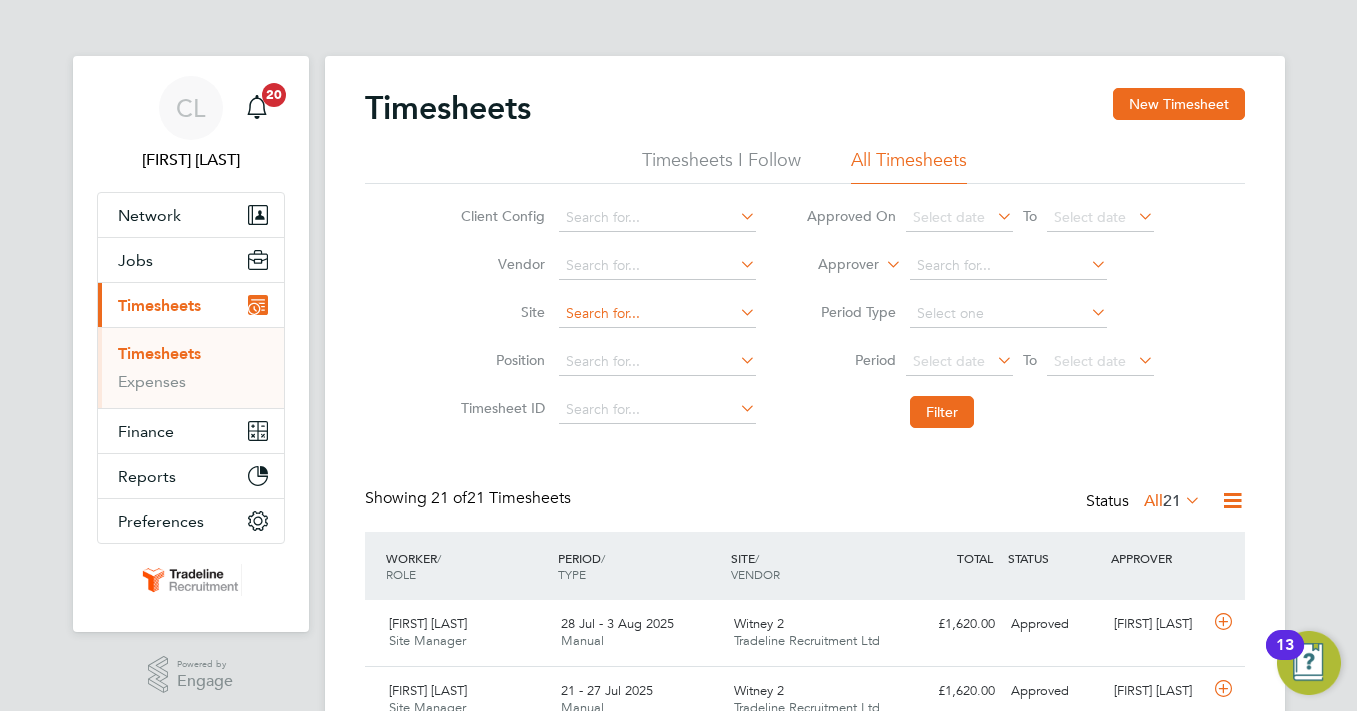 click 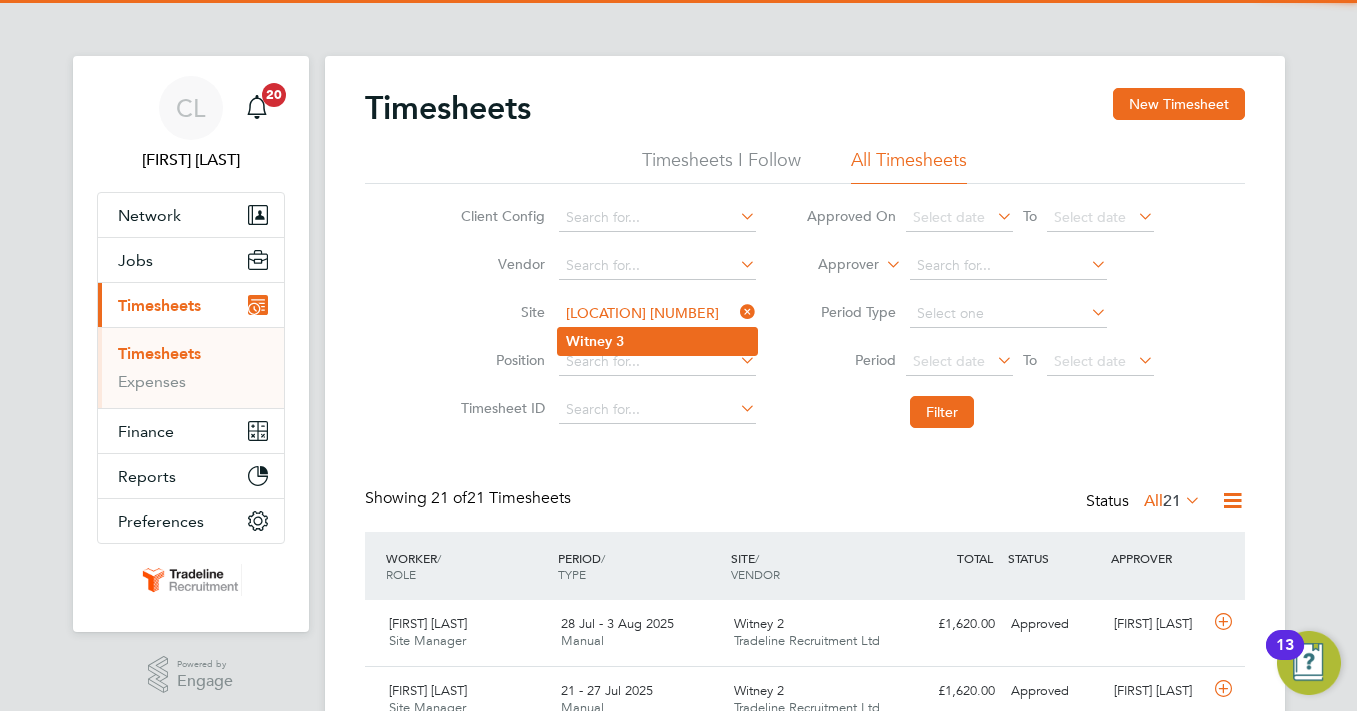 click on "[LOCATION] [NUMBER]" 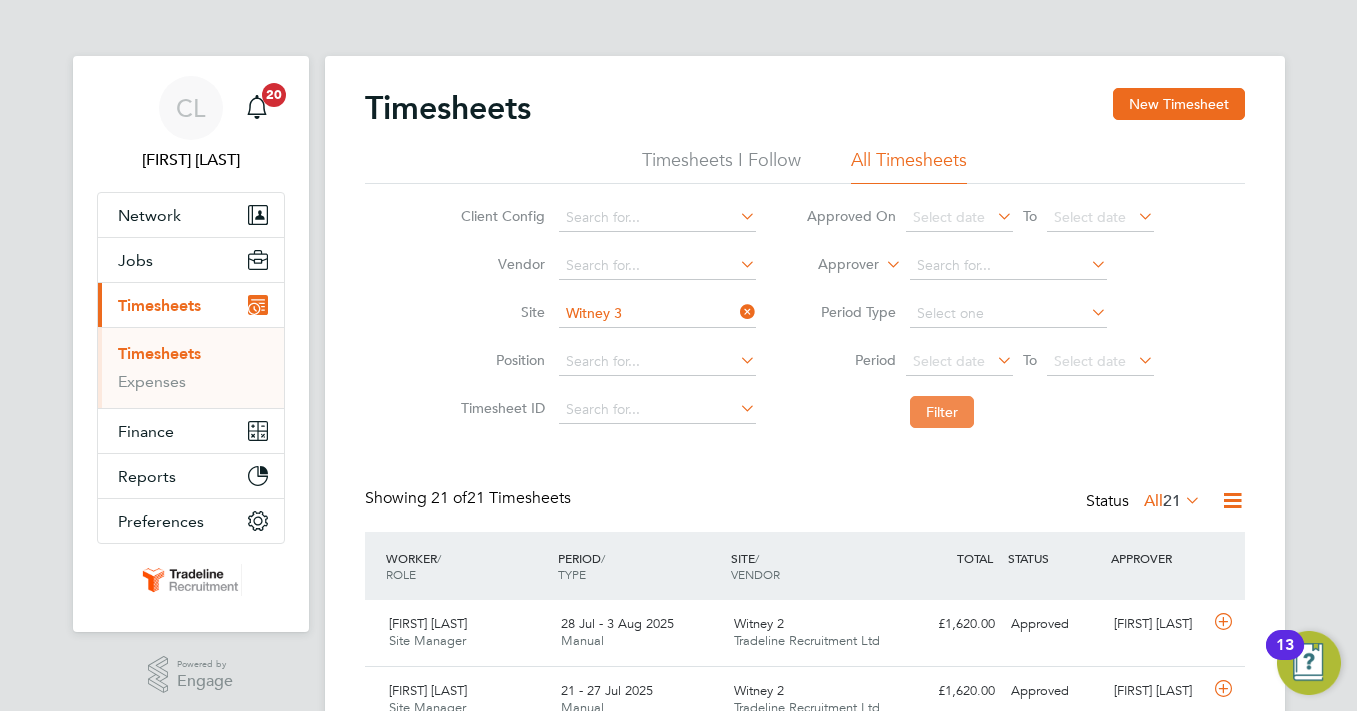 click on "Filter" 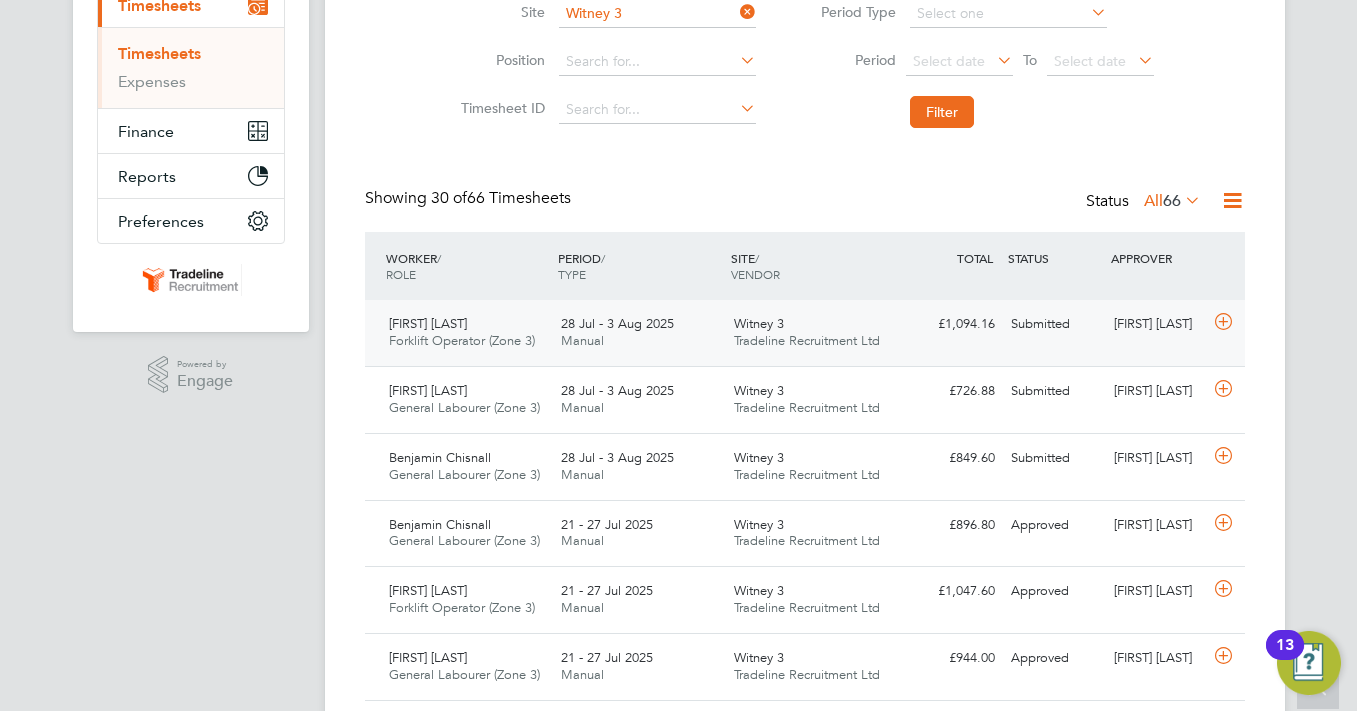click on "[FIRST] [LAST] [JOB_TITLE] ([ZONE]) [DATE] - [DATE] [DATE] - [DATE] [JOB_TITLE] [LOCATION] [NUMBER] [COMPANY_NAME] £[AMOUNT] Submitted Submitted [FIRST] [LAST]" 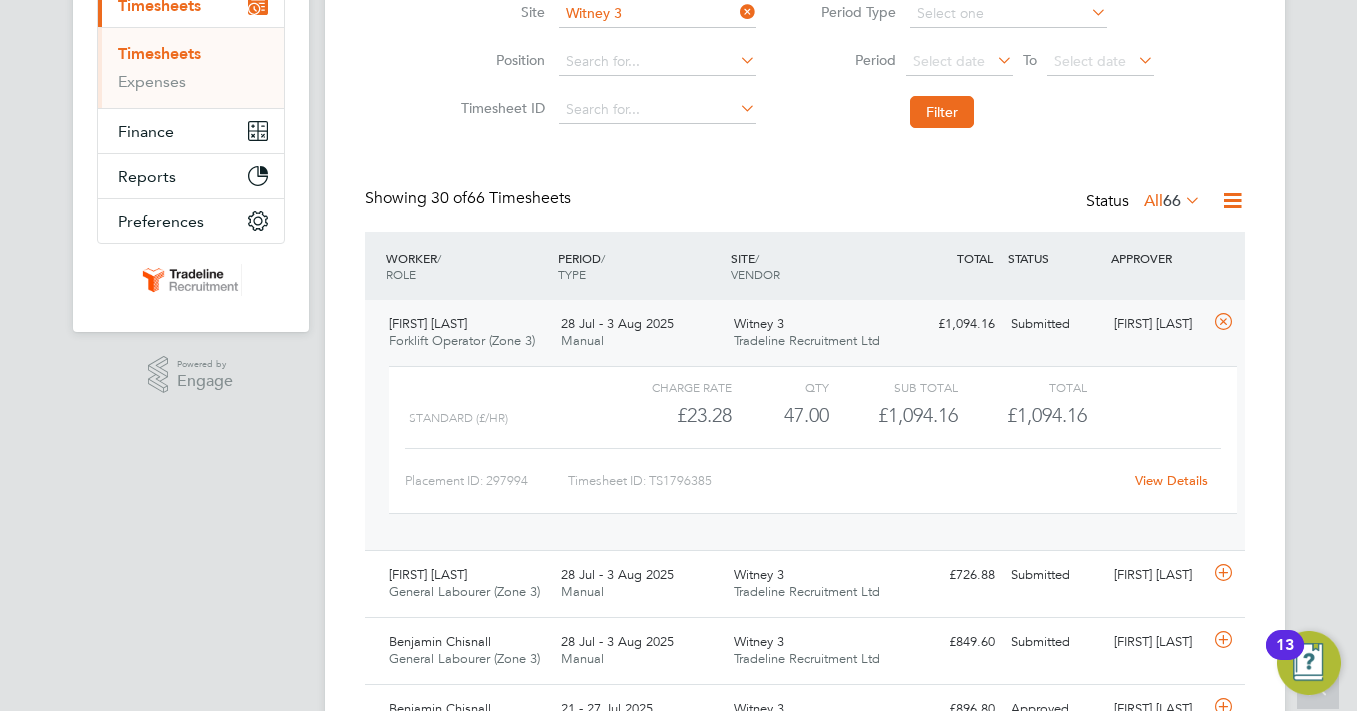 click on "28 Jul - 3 Aug 2025 Manual" 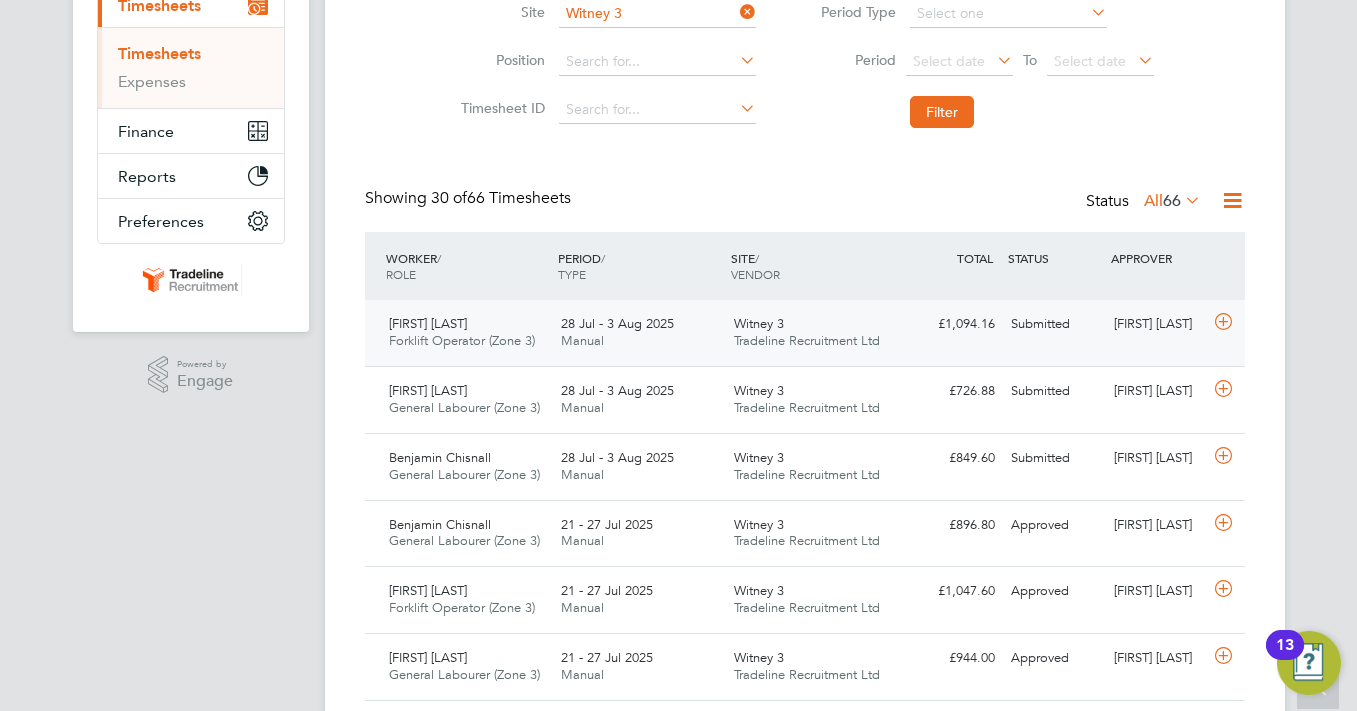 click on "[FIRST] [LAST] [JOB_TITLE] ([ZONE])   [DATE] - [DATE]" 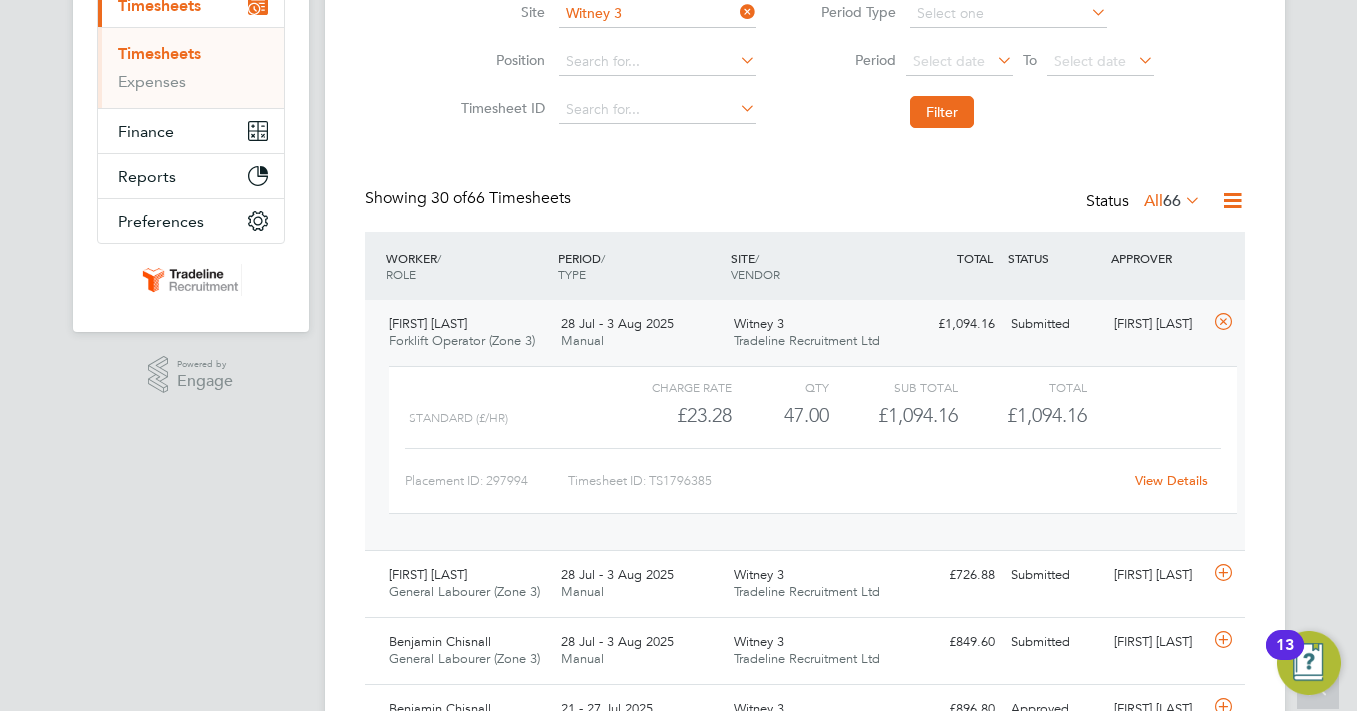 click on "View Details" 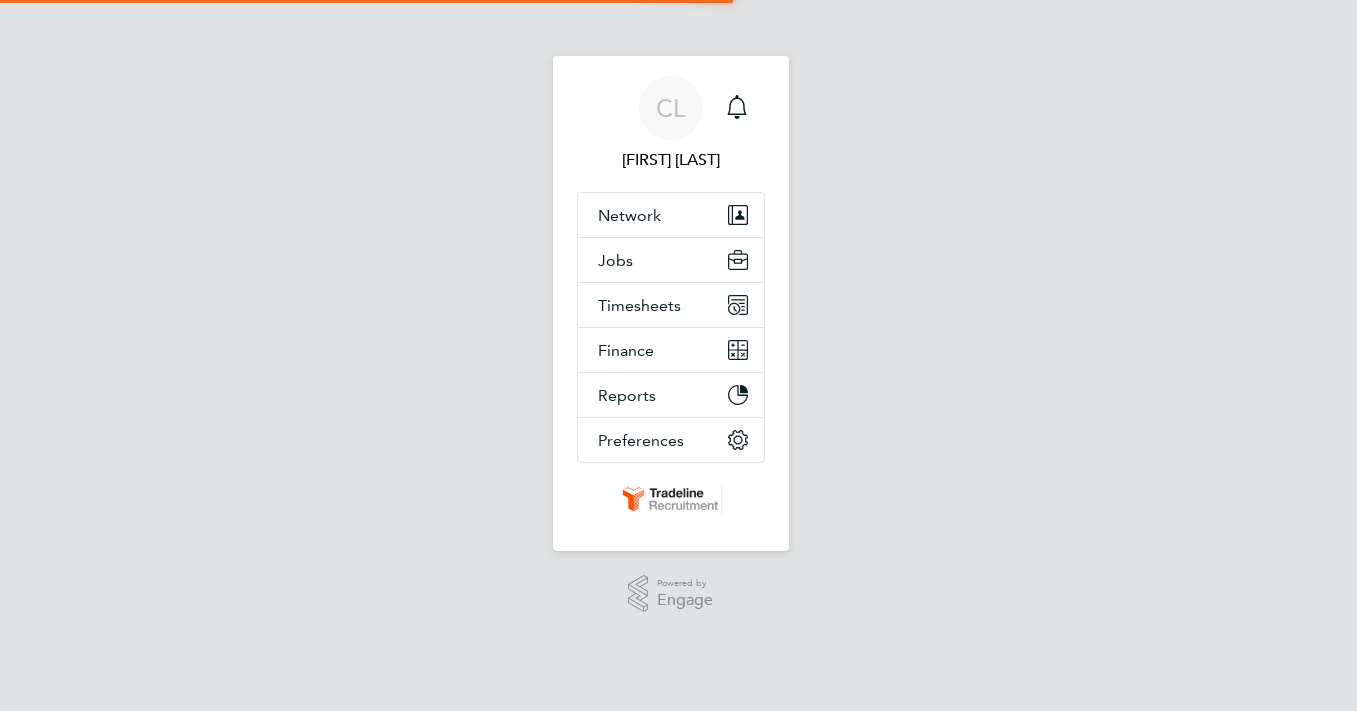 scroll, scrollTop: 0, scrollLeft: 0, axis: both 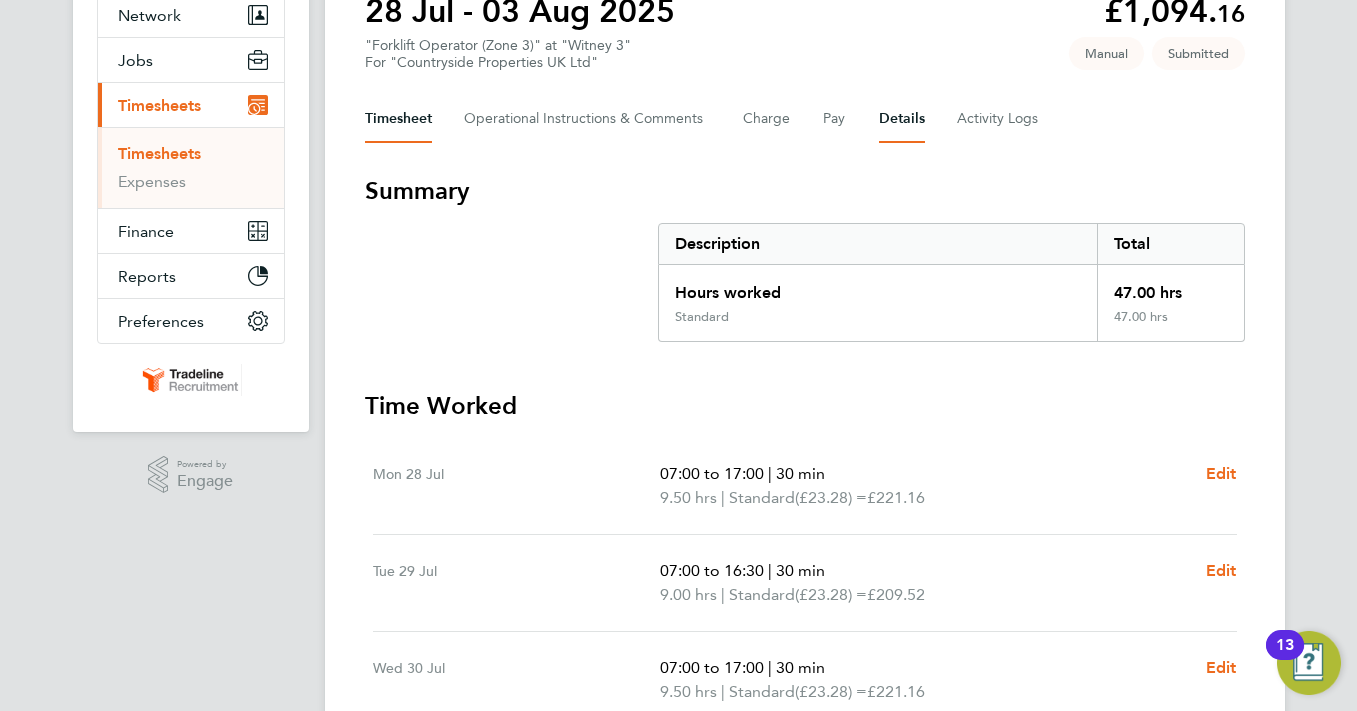 click on "Details" at bounding box center (902, 119) 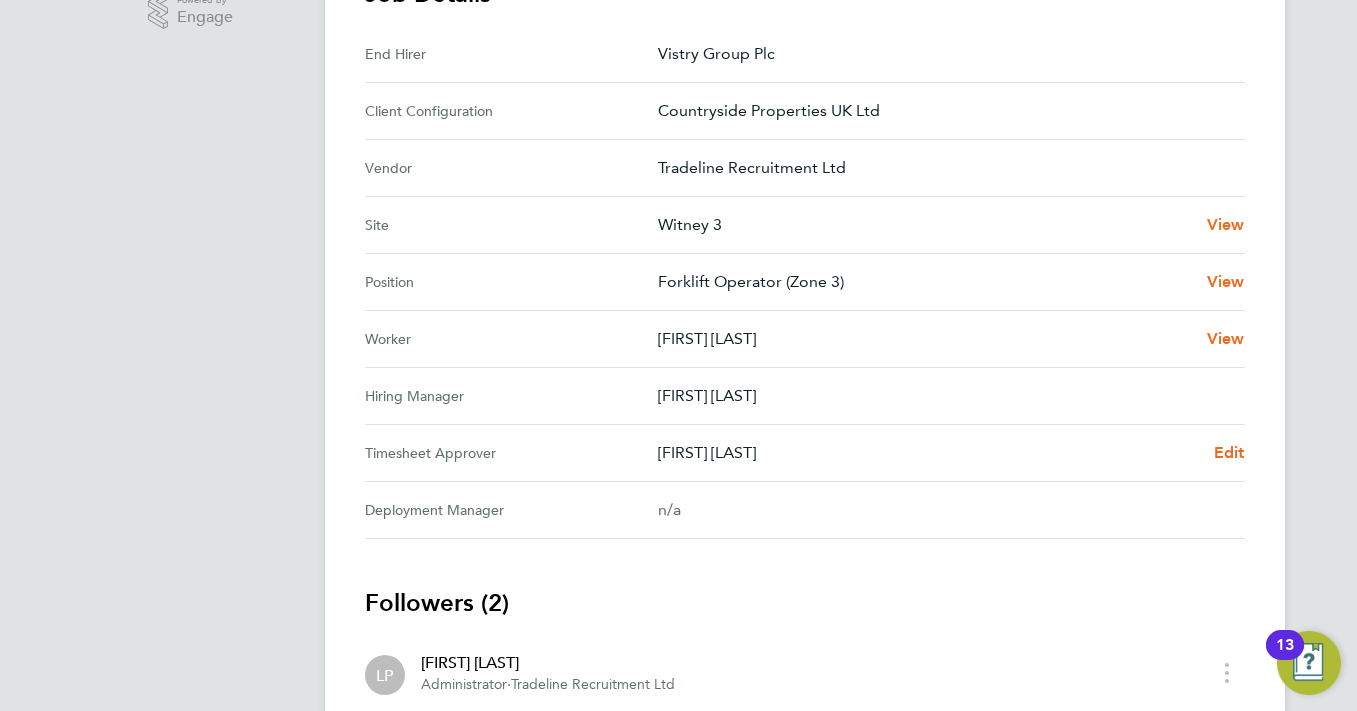 scroll, scrollTop: 700, scrollLeft: 0, axis: vertical 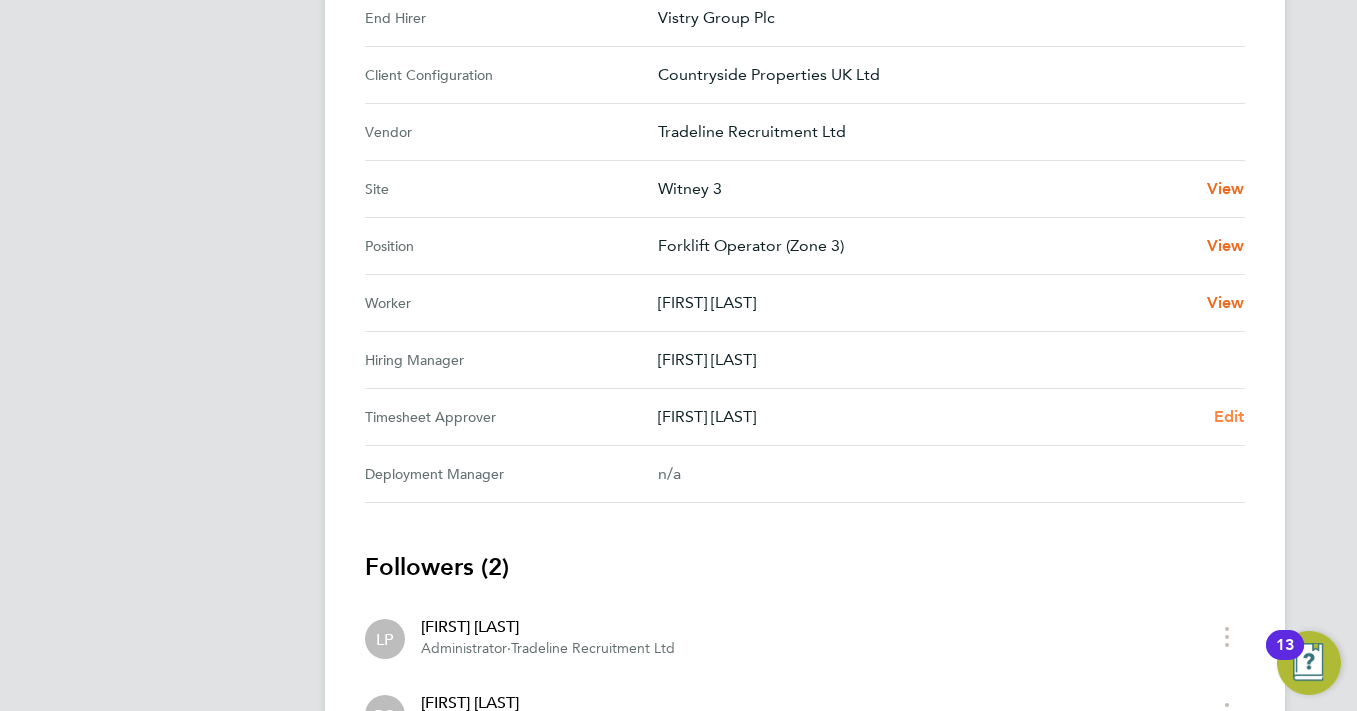click on "Edit" at bounding box center (1229, 416) 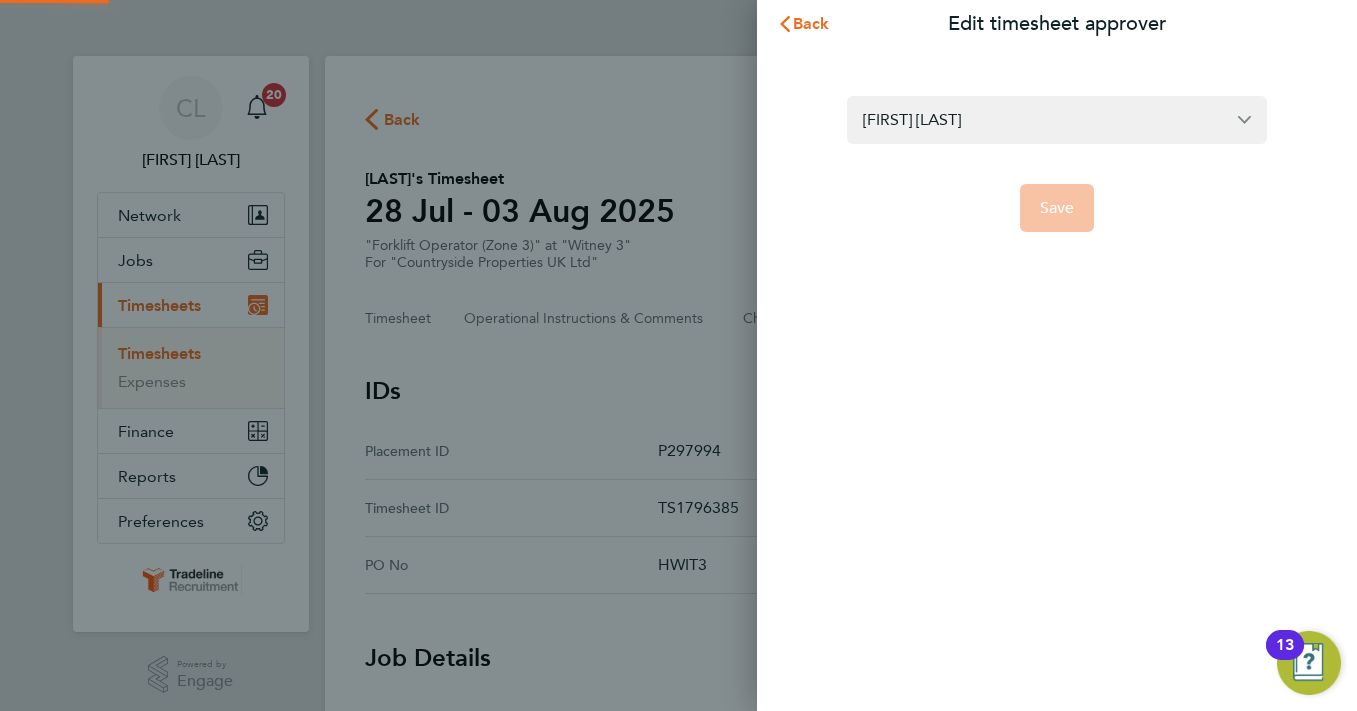 scroll, scrollTop: 0, scrollLeft: 0, axis: both 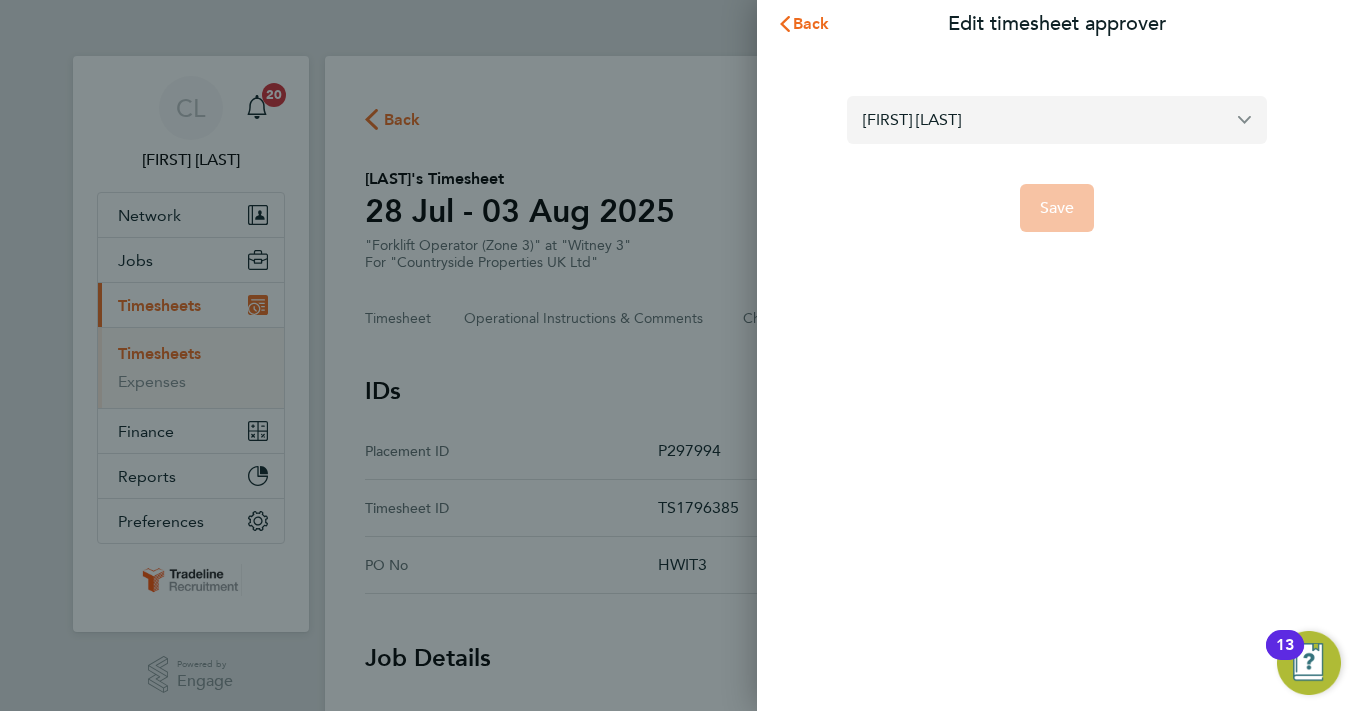 click on "[FIRST] [LAST]" at bounding box center (1057, 119) 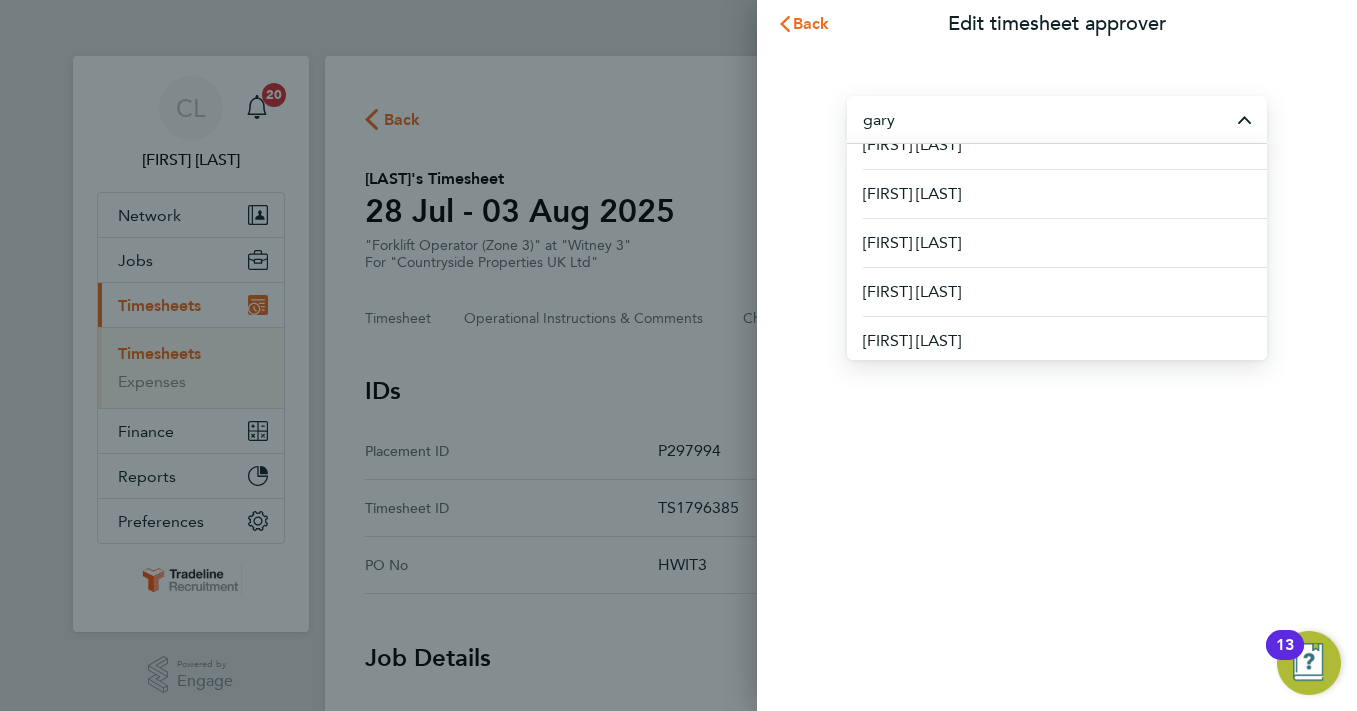 scroll, scrollTop: 29, scrollLeft: 0, axis: vertical 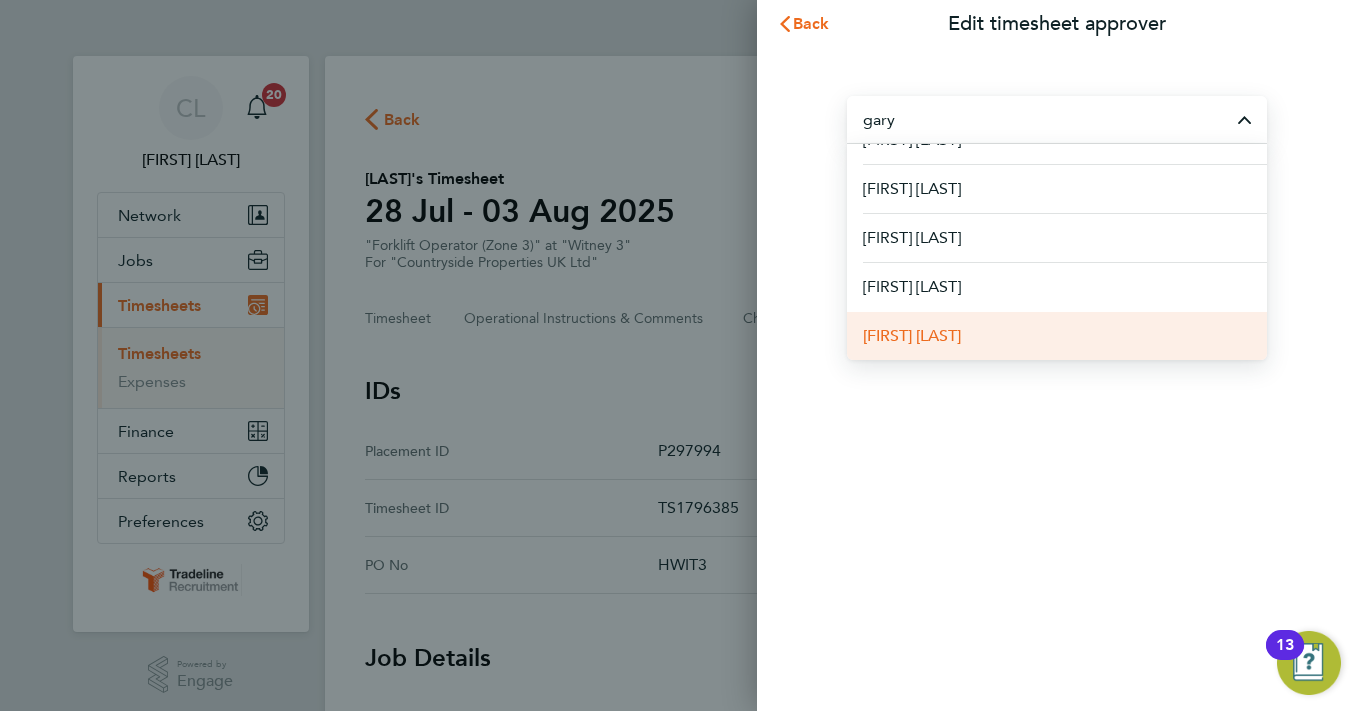 click on "[FIRST] [LAST]" at bounding box center [1057, 335] 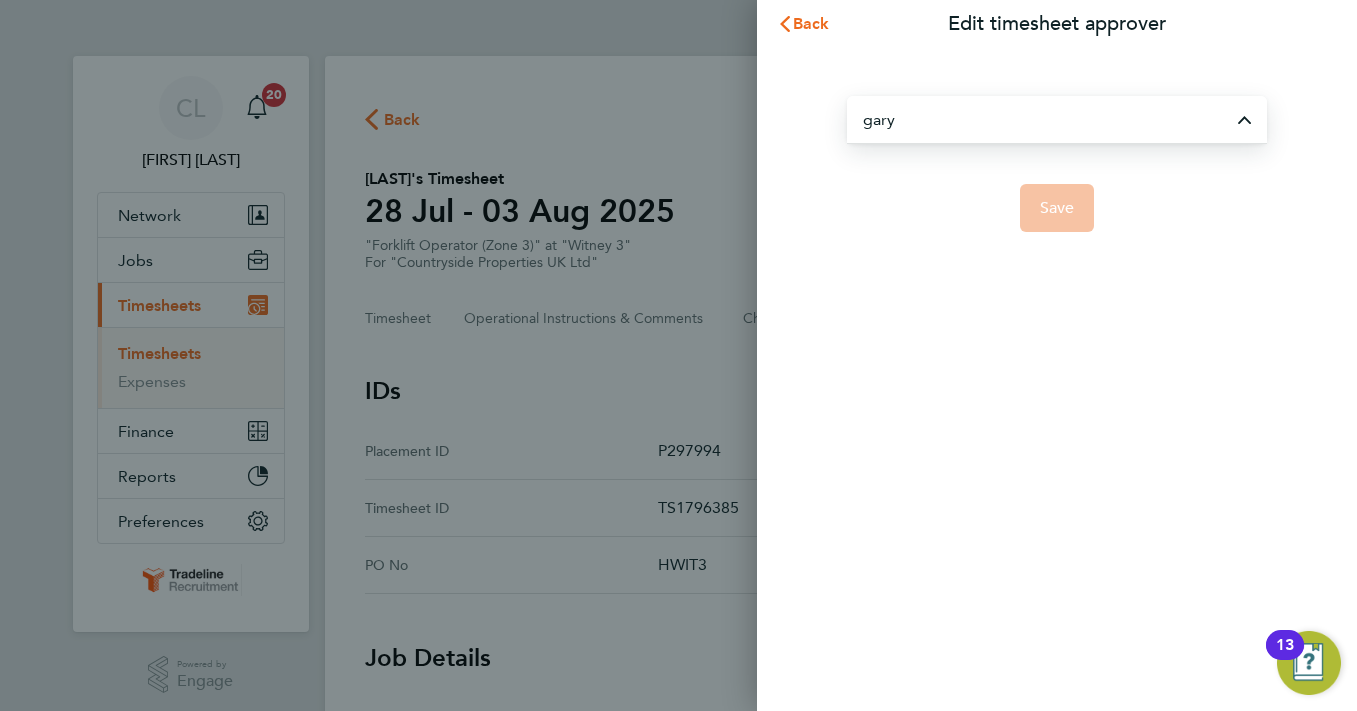 type on "[FIRST] [LAST]" 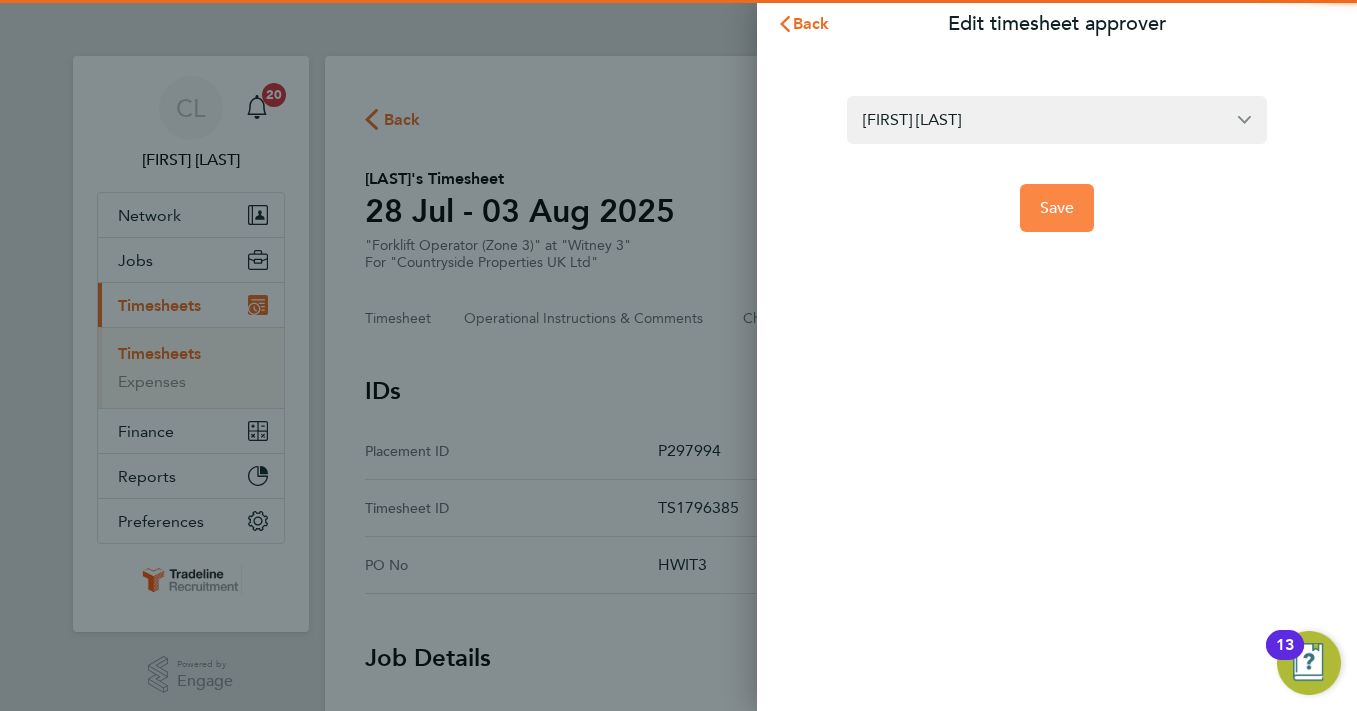 click on "Save" 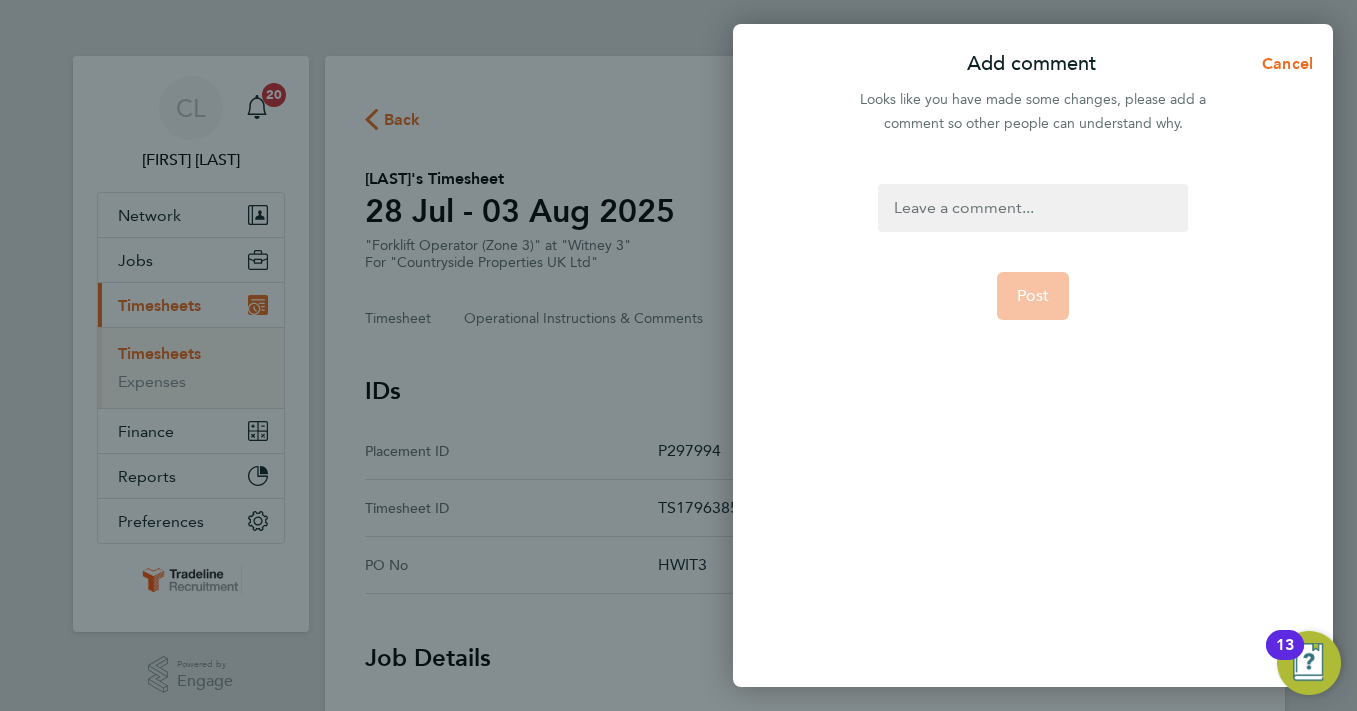 click at bounding box center (1032, 208) 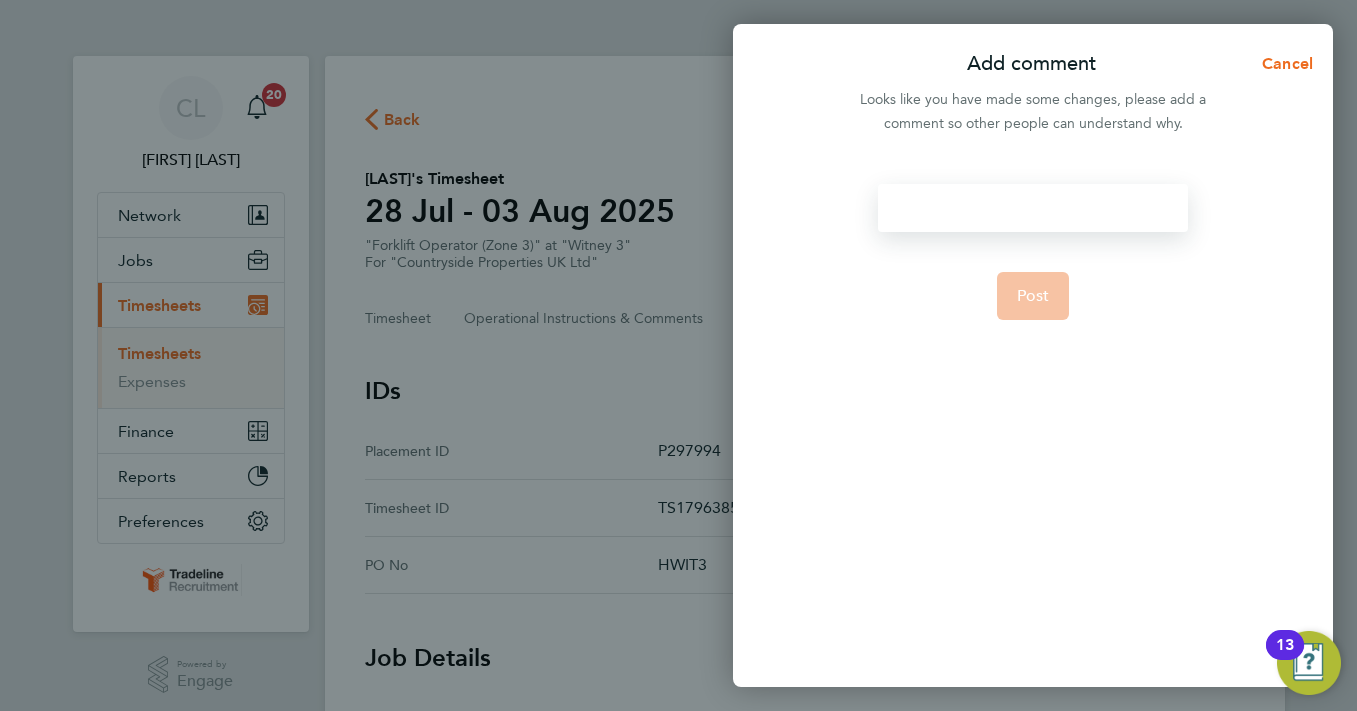 click at bounding box center (1032, 208) 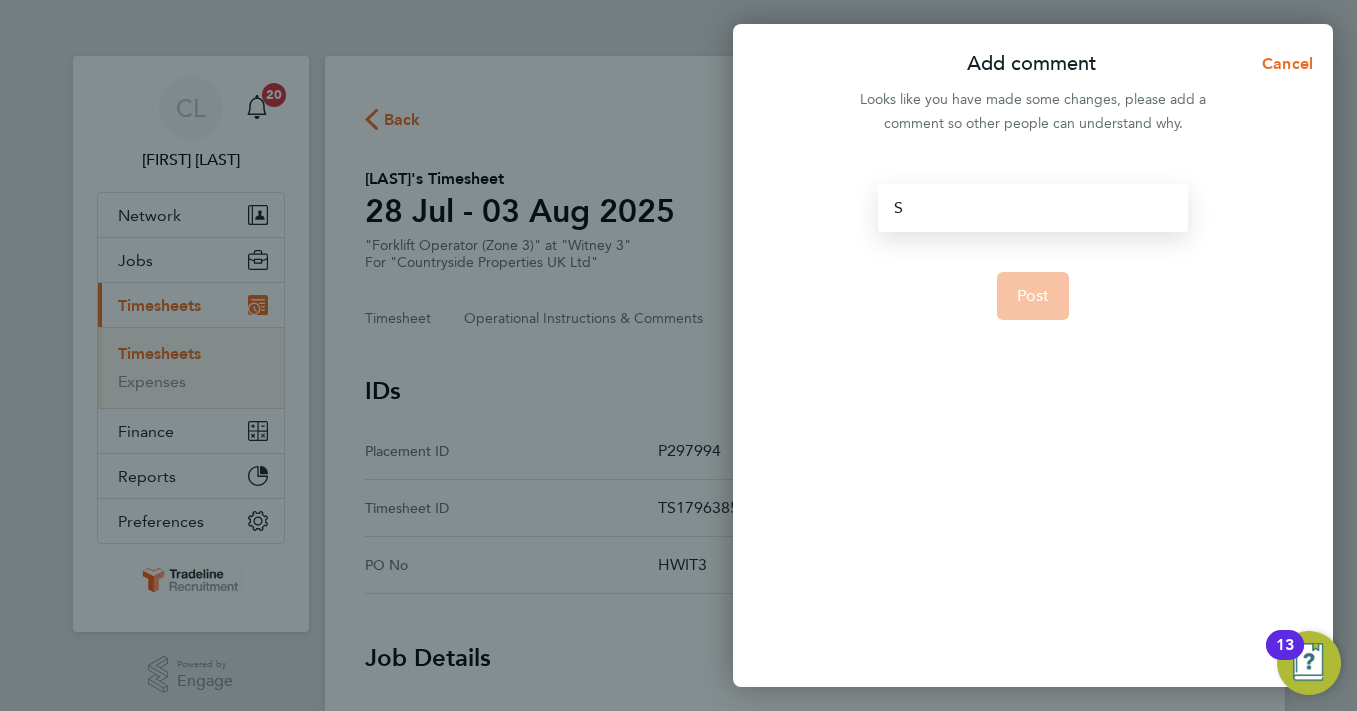 type 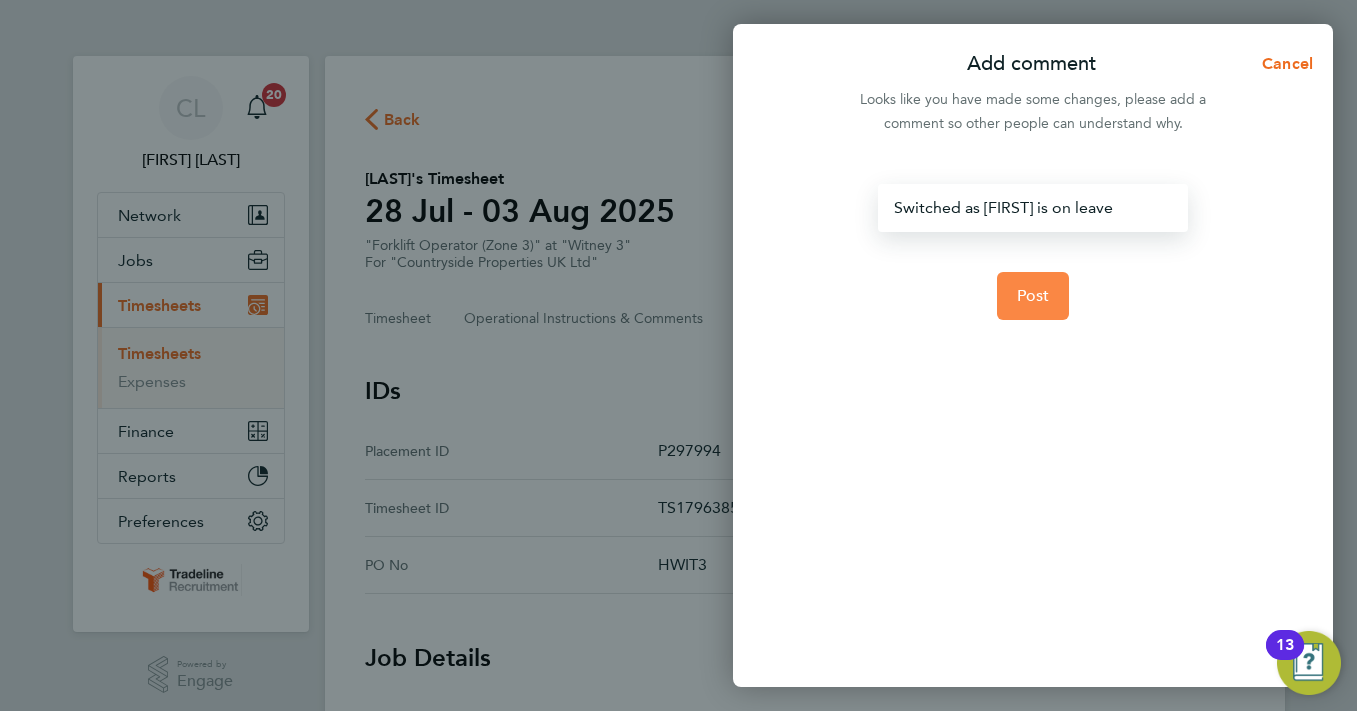 click on "Post" 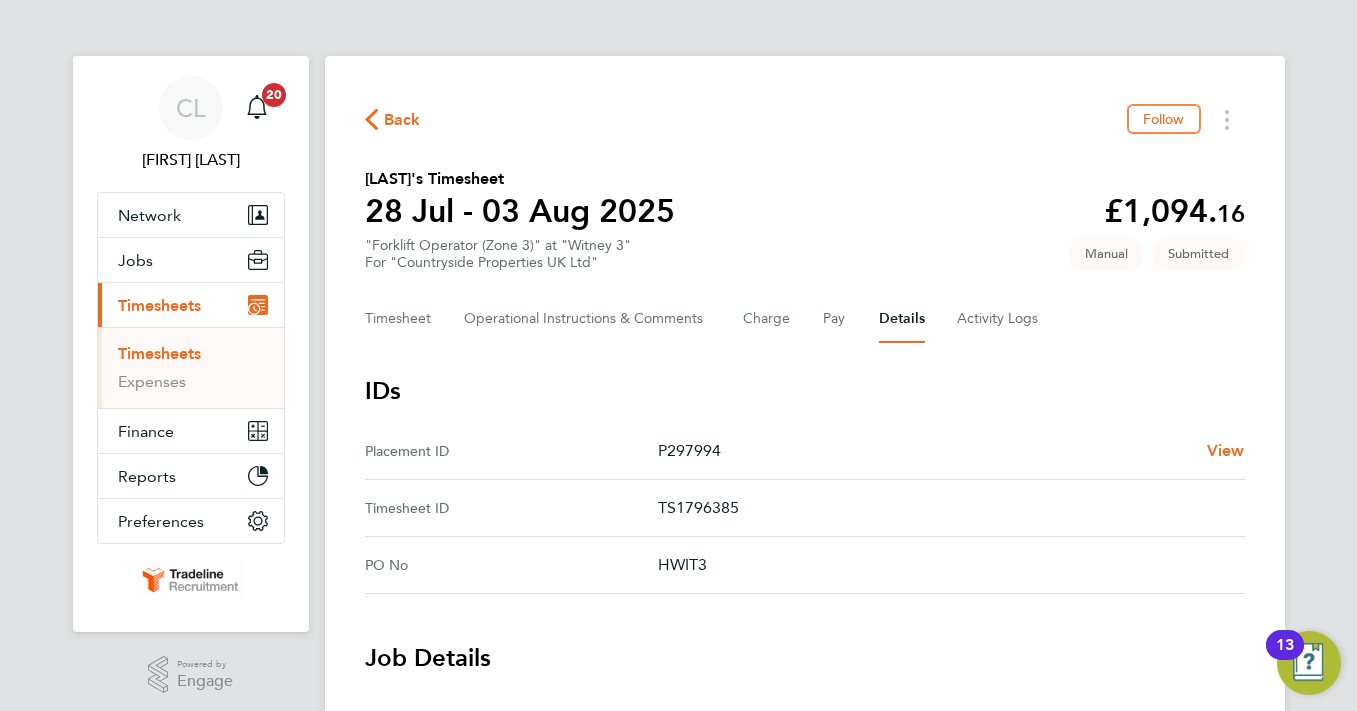click on "Timesheets" at bounding box center (159, 353) 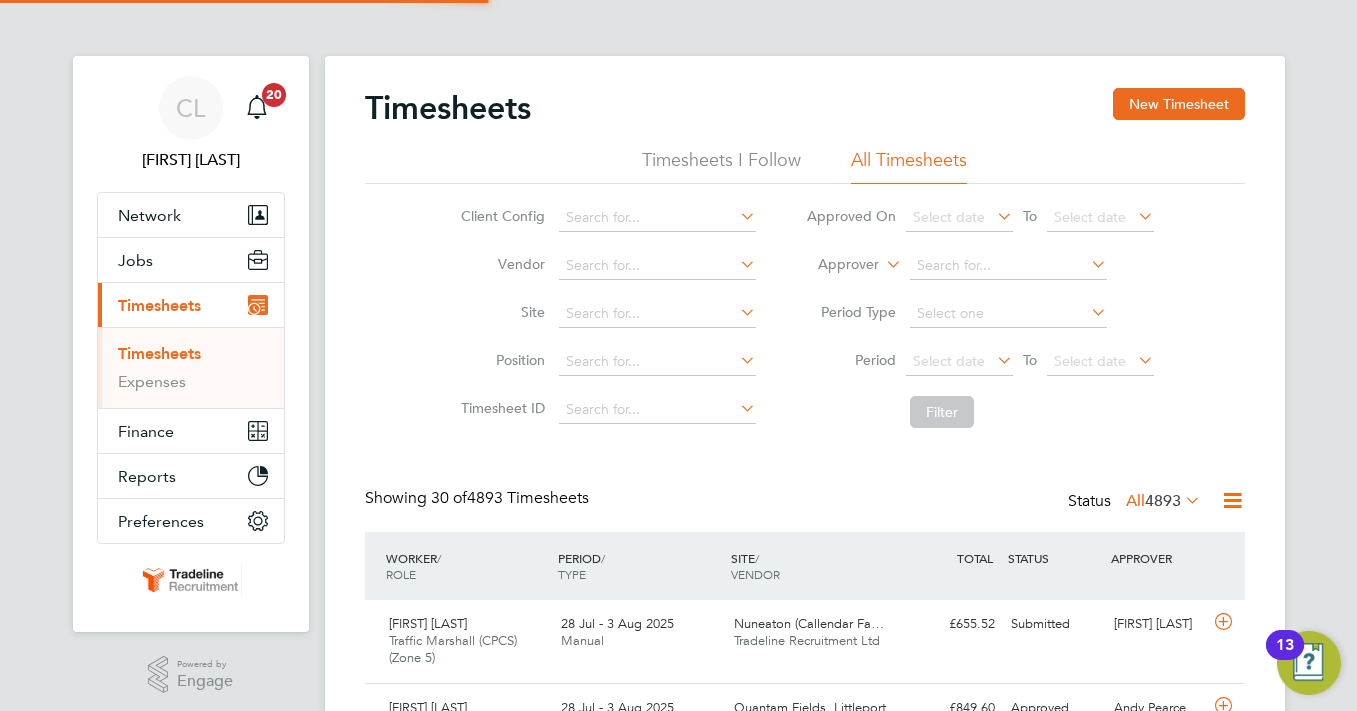 scroll, scrollTop: 10, scrollLeft: 10, axis: both 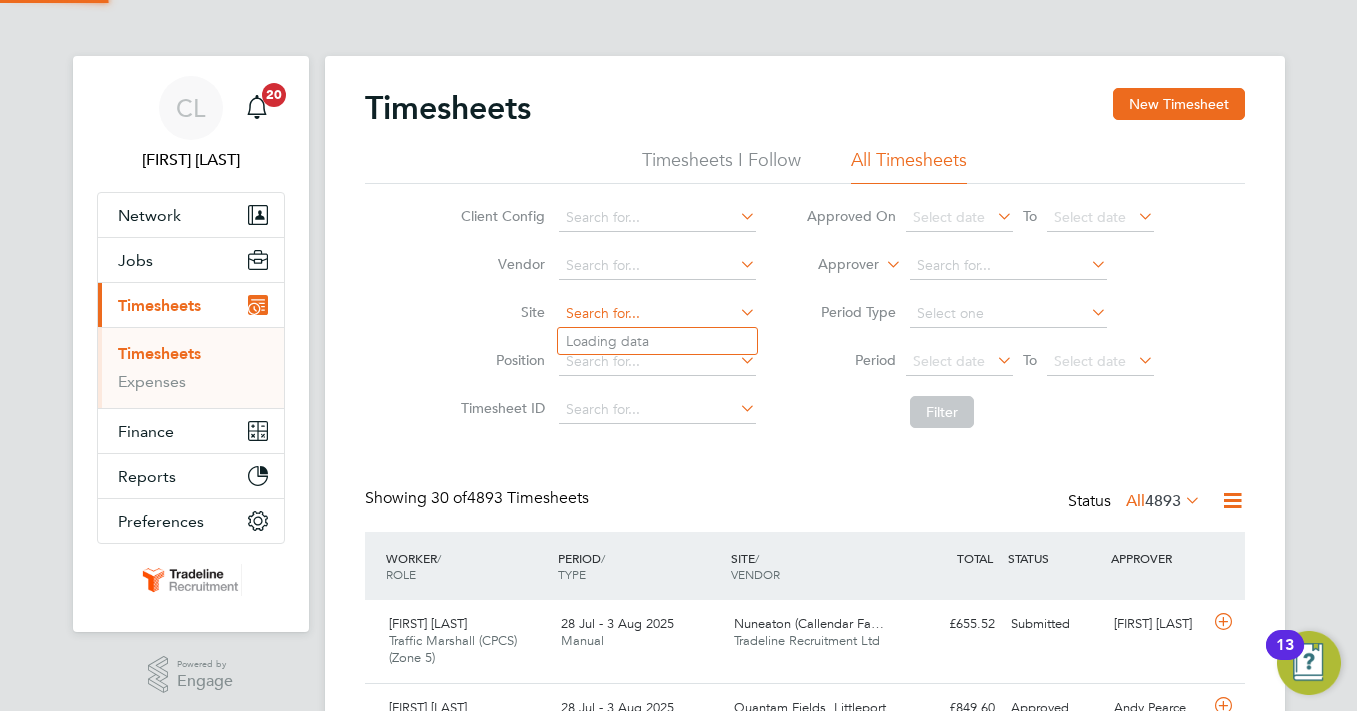 click 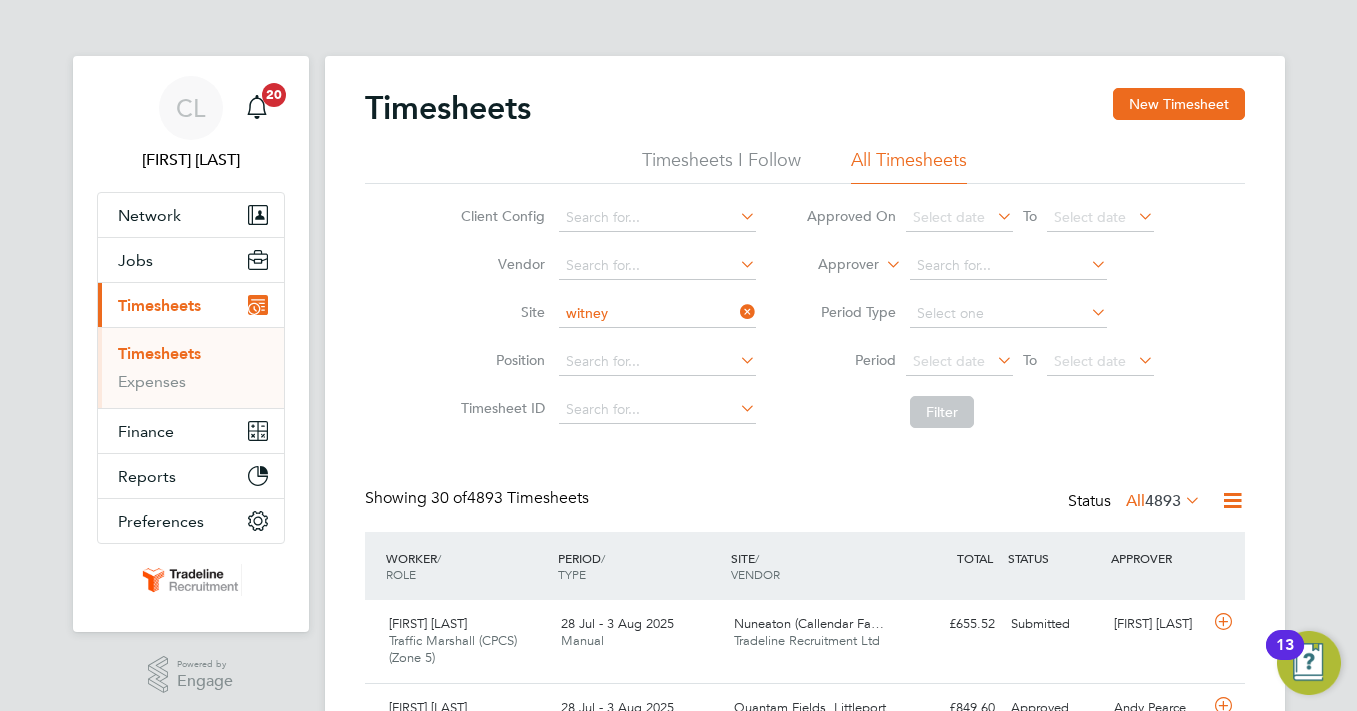 click on "Witney  3" 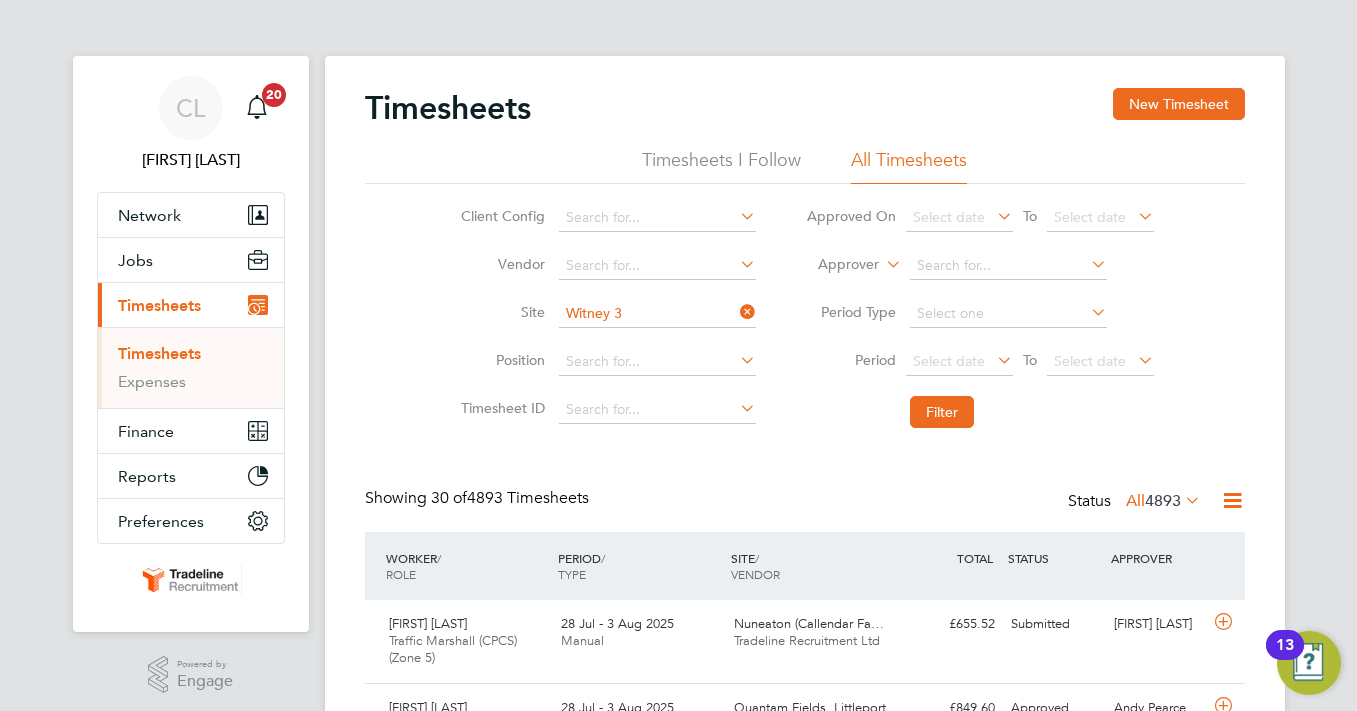 click on "Filter" 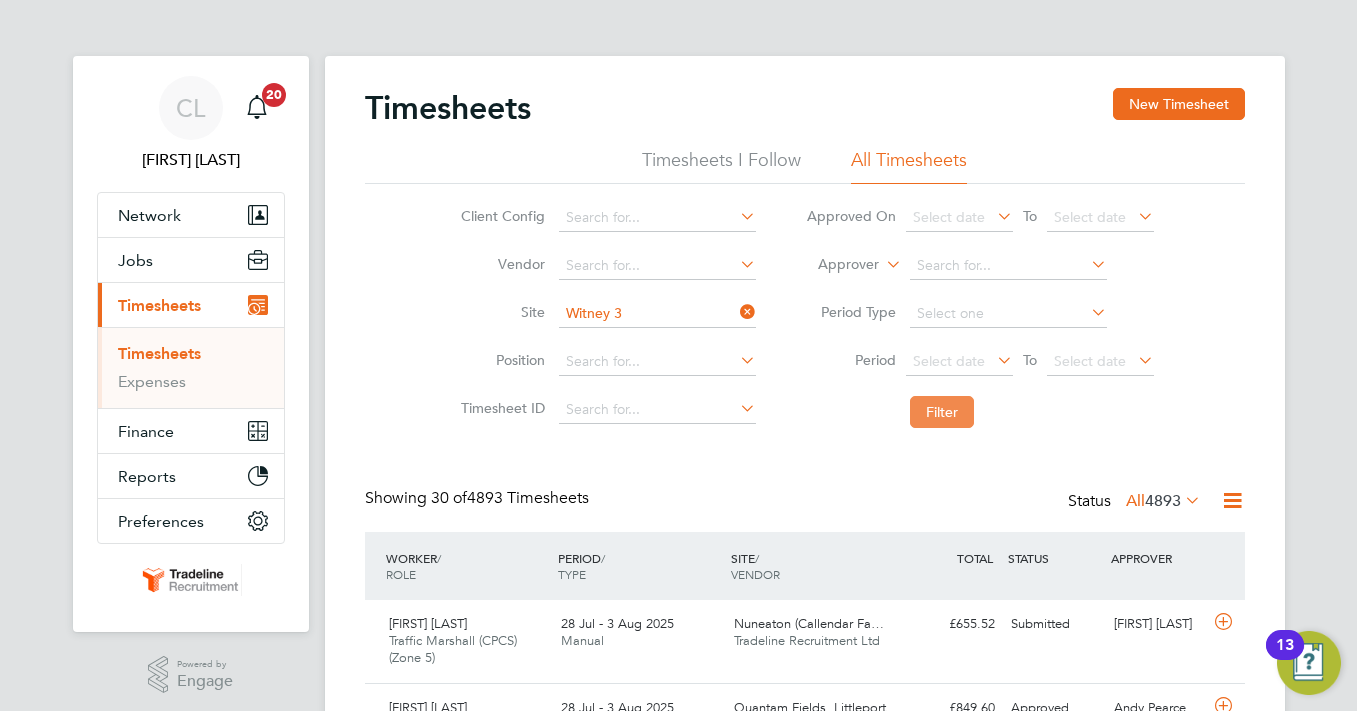 click on "Filter" 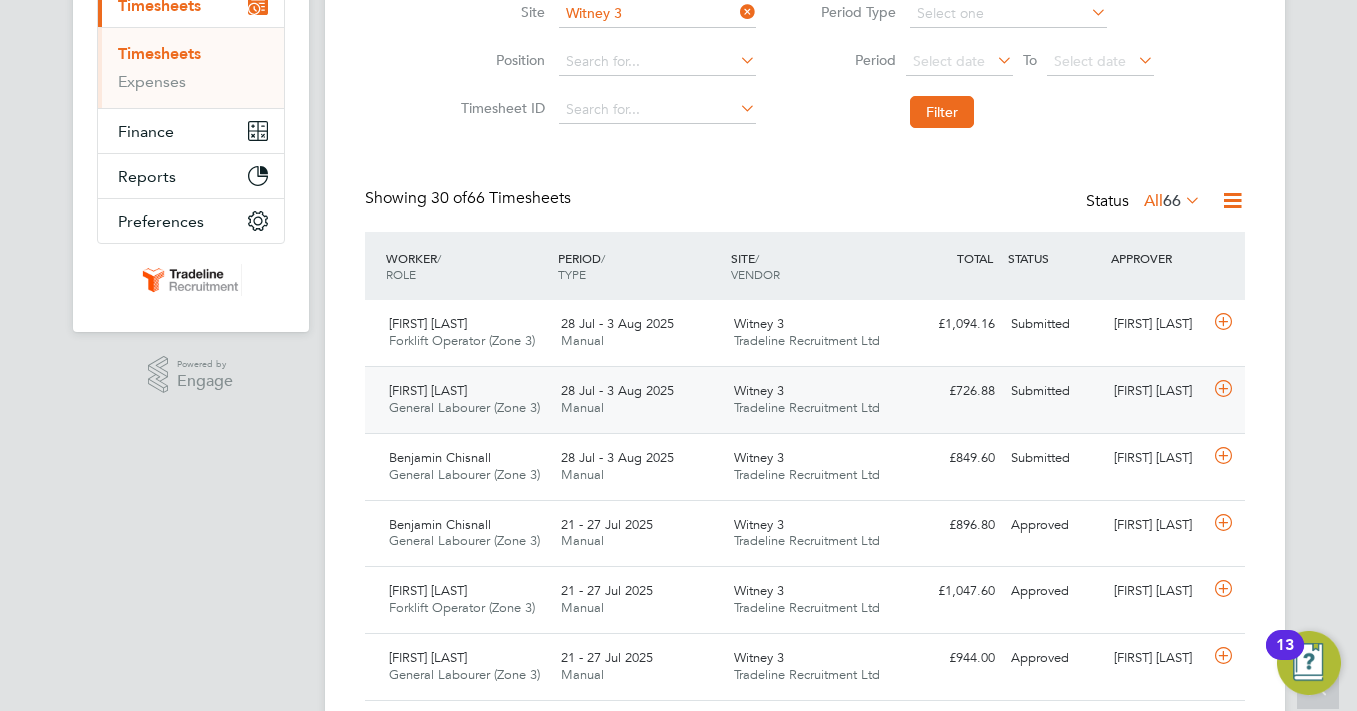 click on "[FIRST] [LAST]" 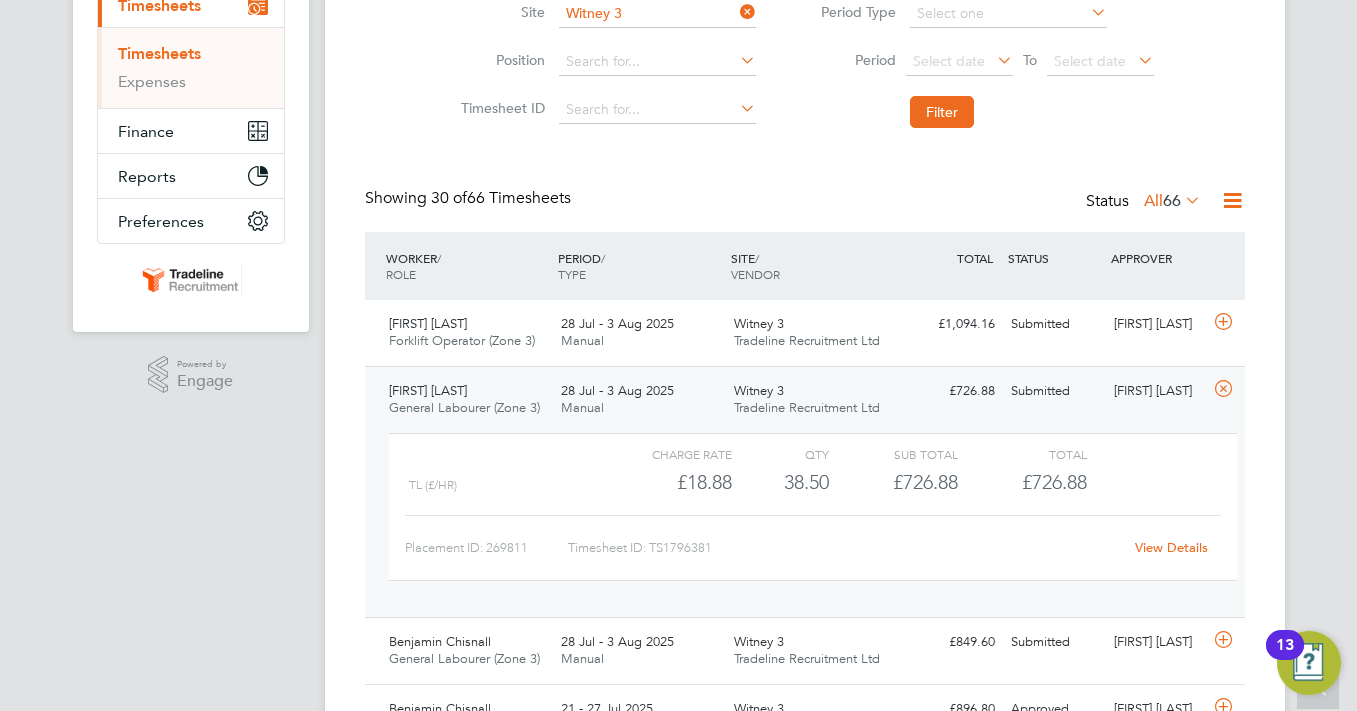 click on "View Details" 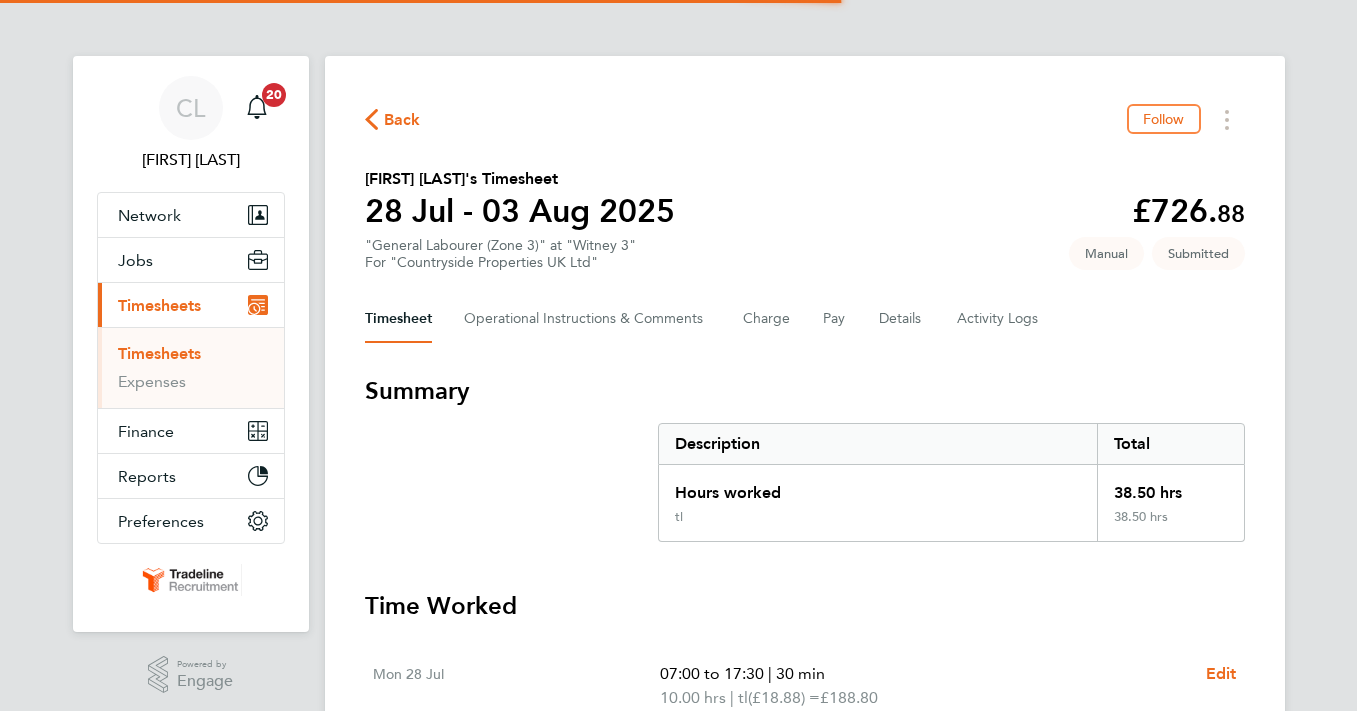 scroll, scrollTop: 0, scrollLeft: 0, axis: both 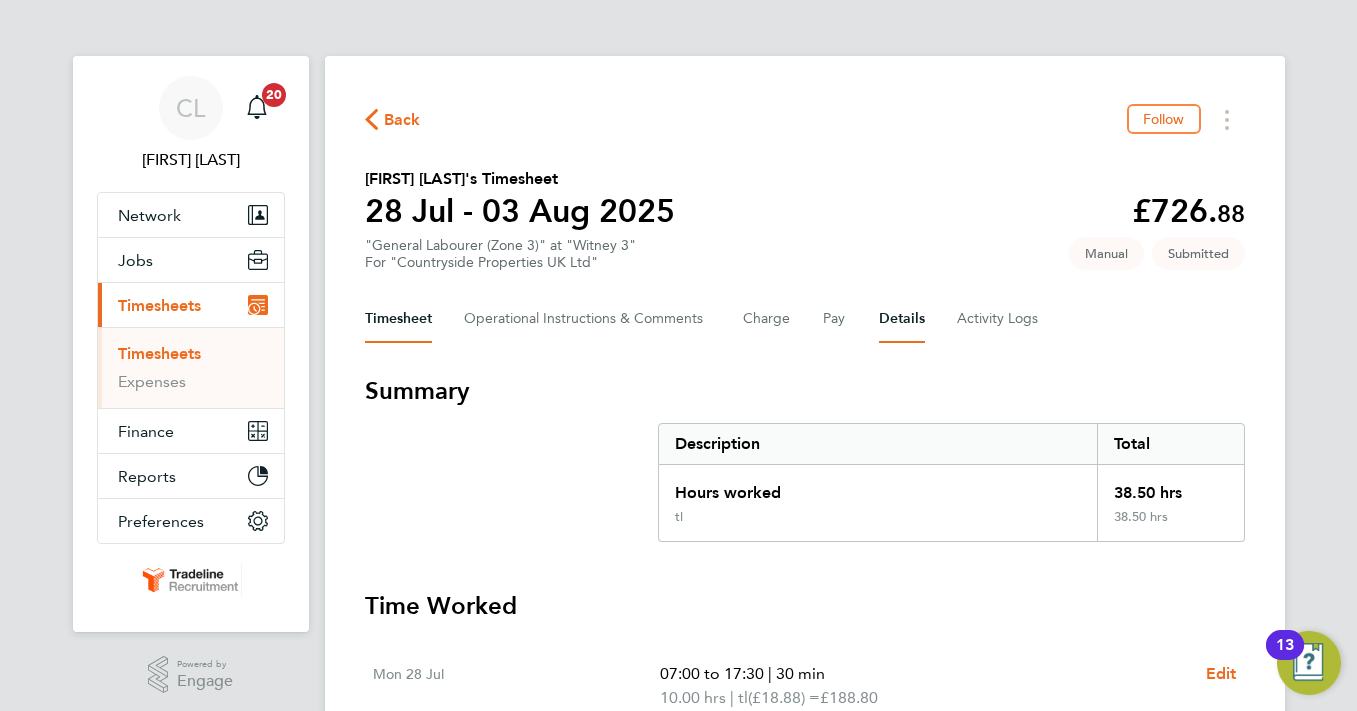 click on "Details" at bounding box center [902, 319] 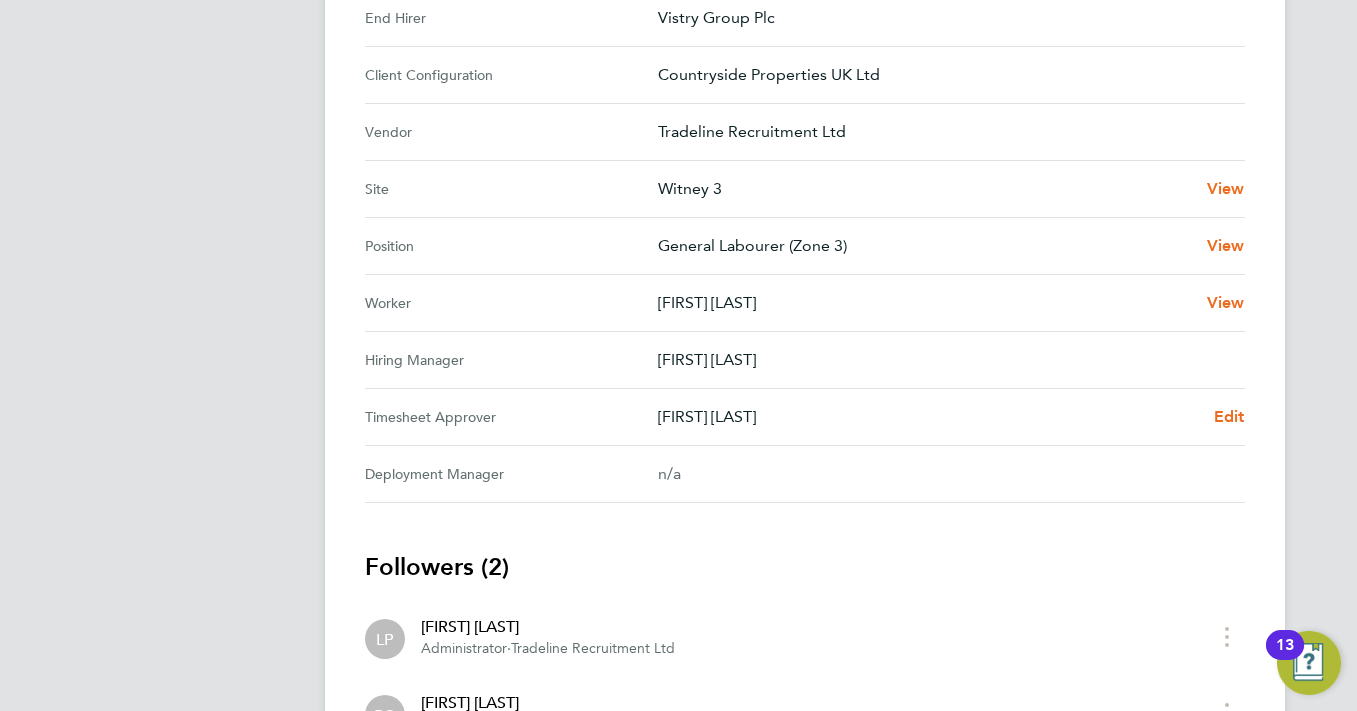 scroll, scrollTop: 800, scrollLeft: 0, axis: vertical 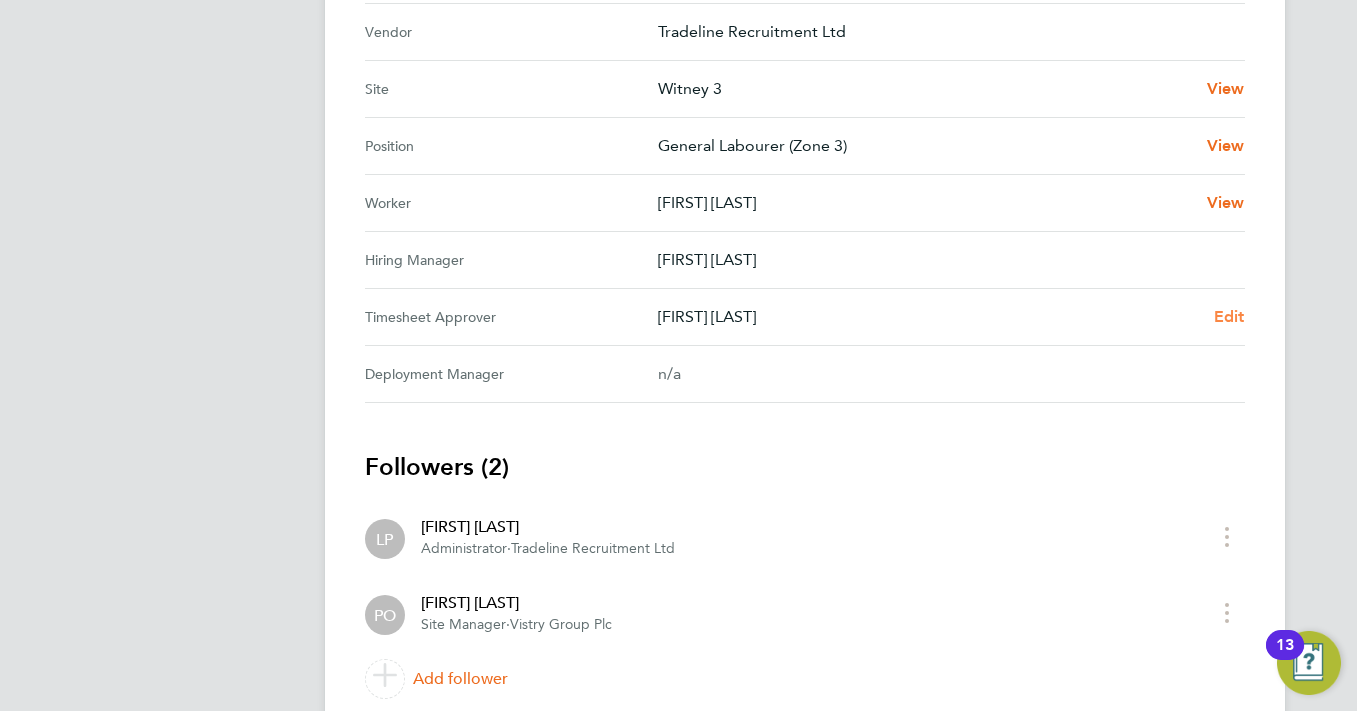 click on "Edit" at bounding box center [1229, 316] 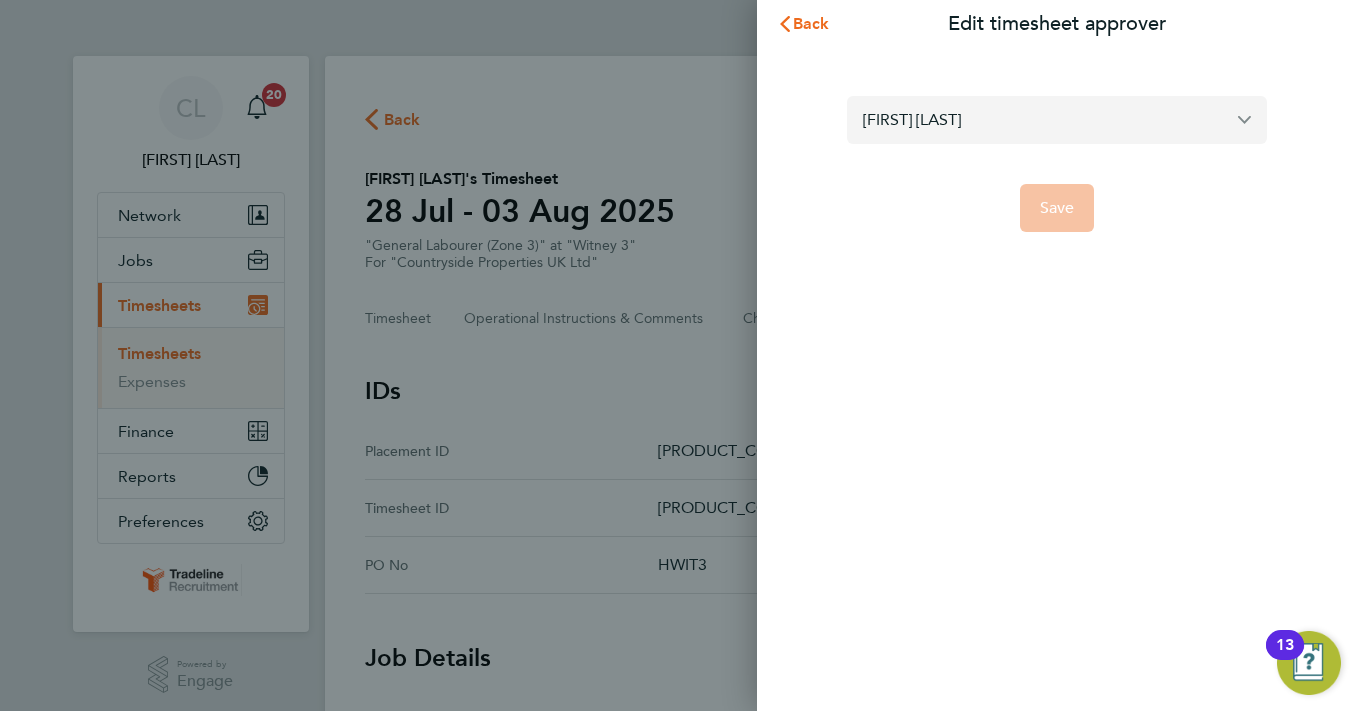 click on "[FIRST] [LAST]" at bounding box center (1057, 119) 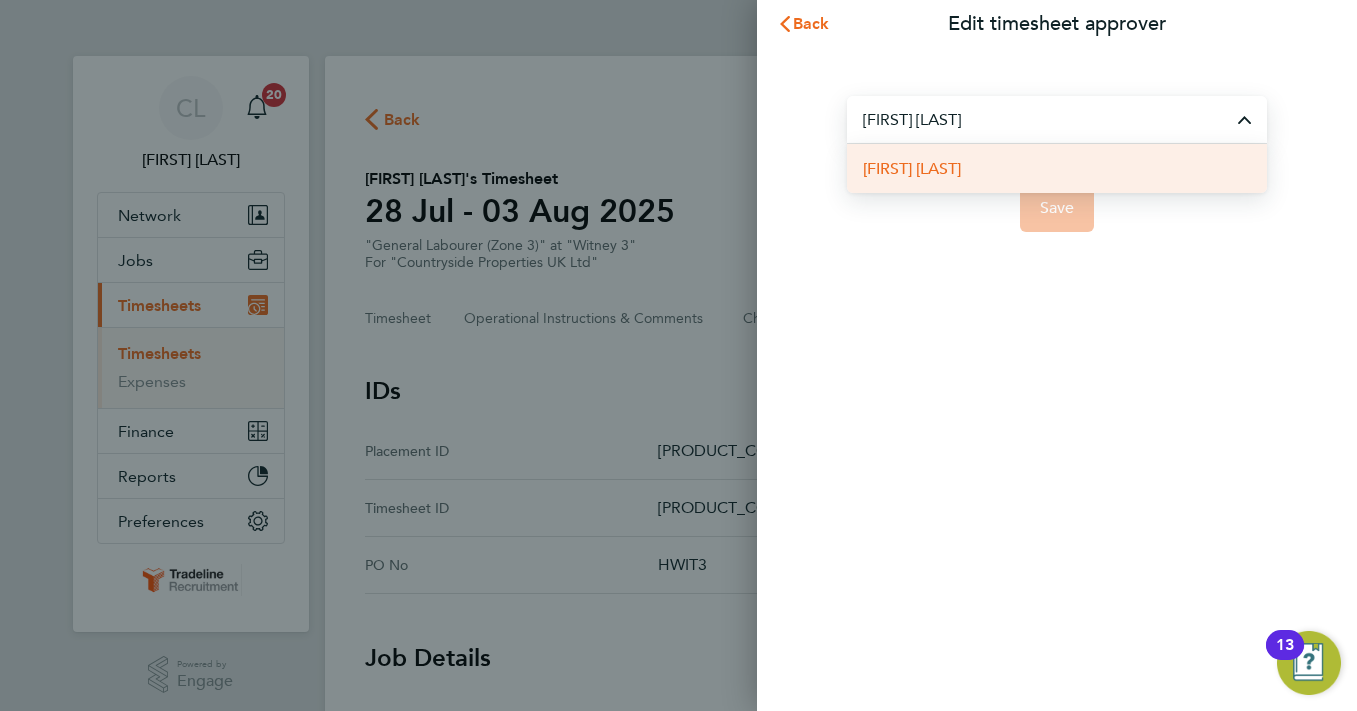 click on "[FIRST] [LAST]" at bounding box center [1057, 168] 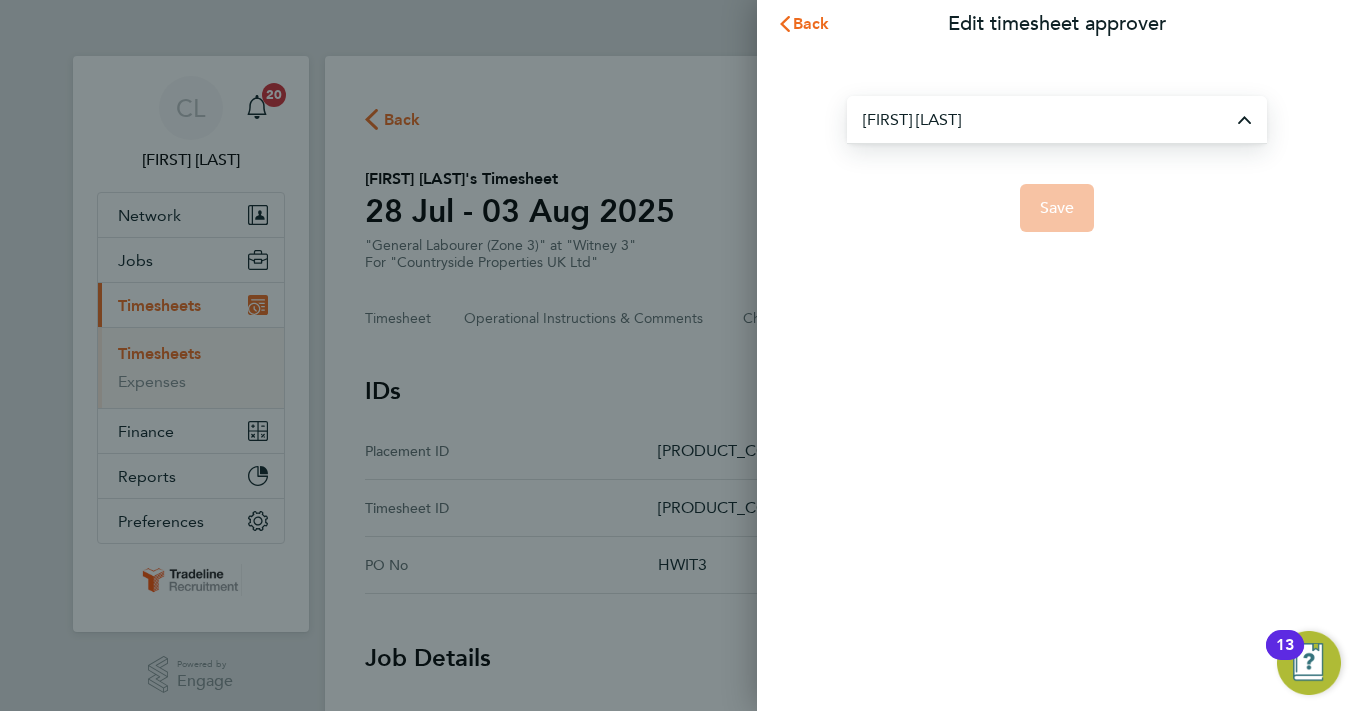 type on "[FIRST] [LAST]" 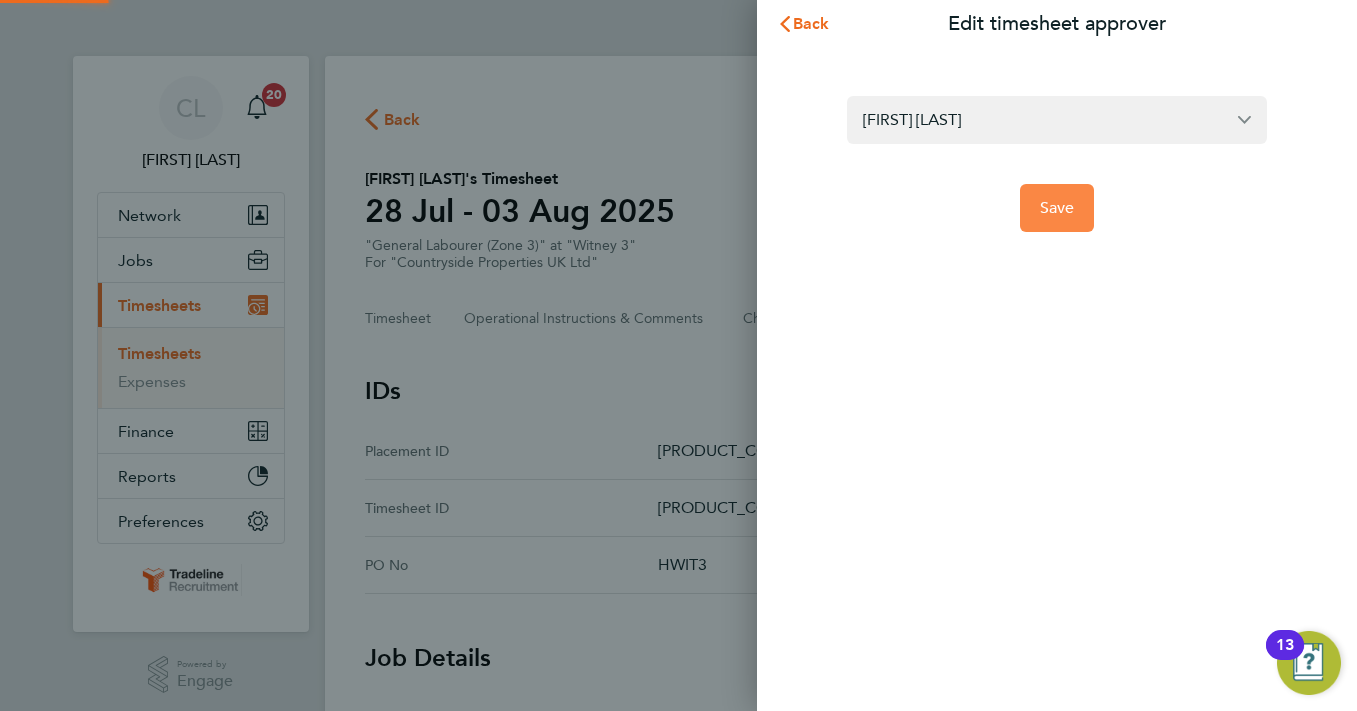 click on "Save" 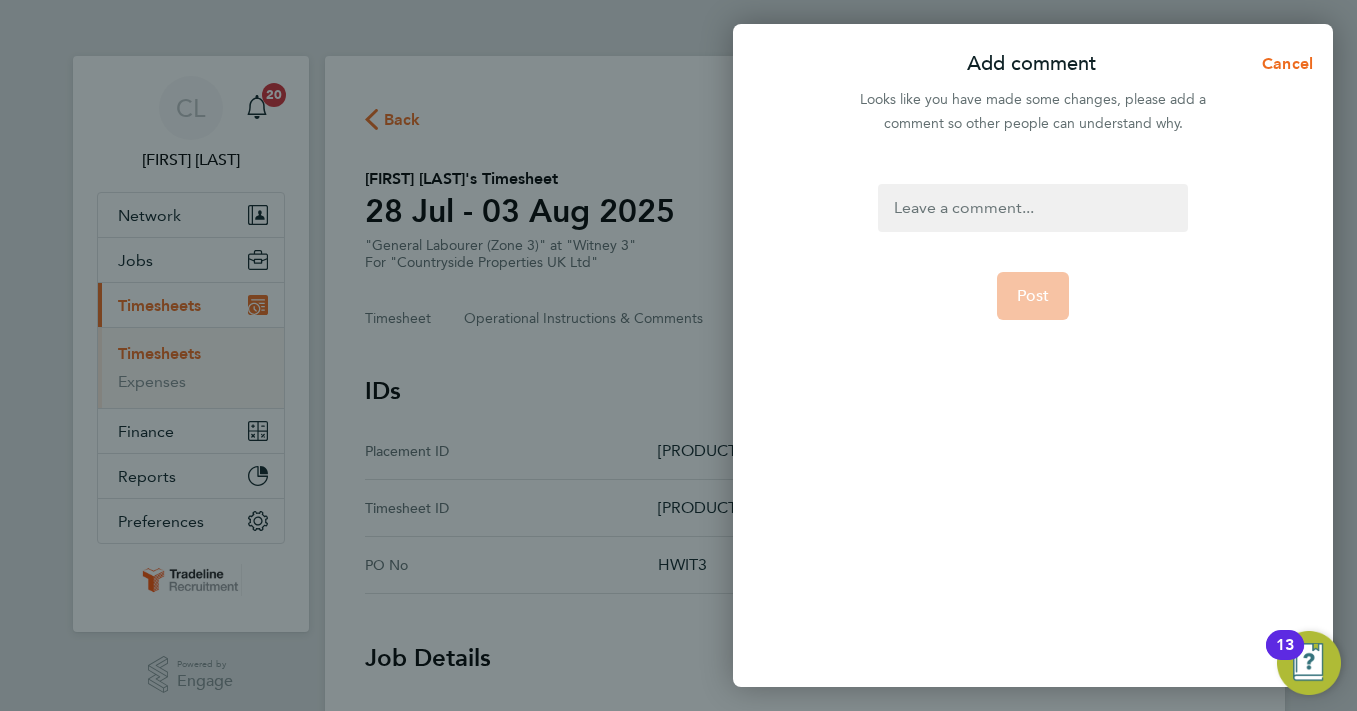 click at bounding box center [1032, 208] 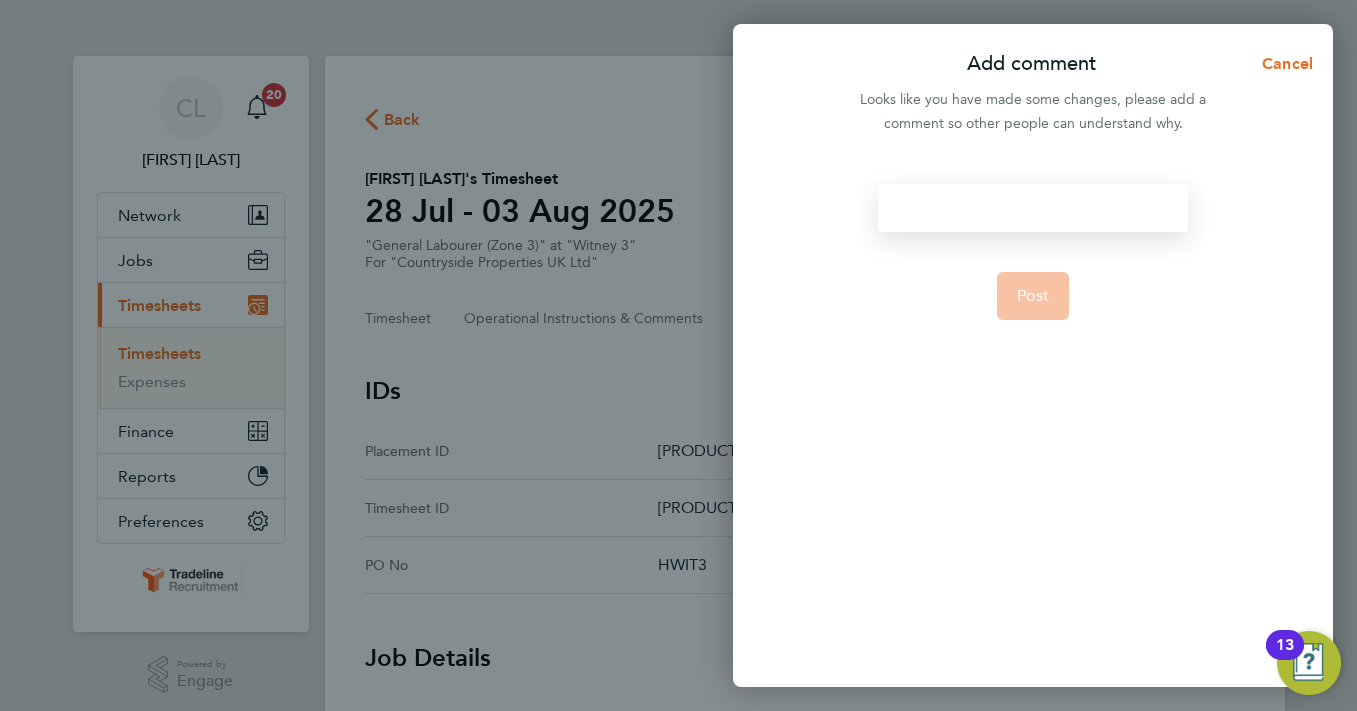 click at bounding box center [1032, 208] 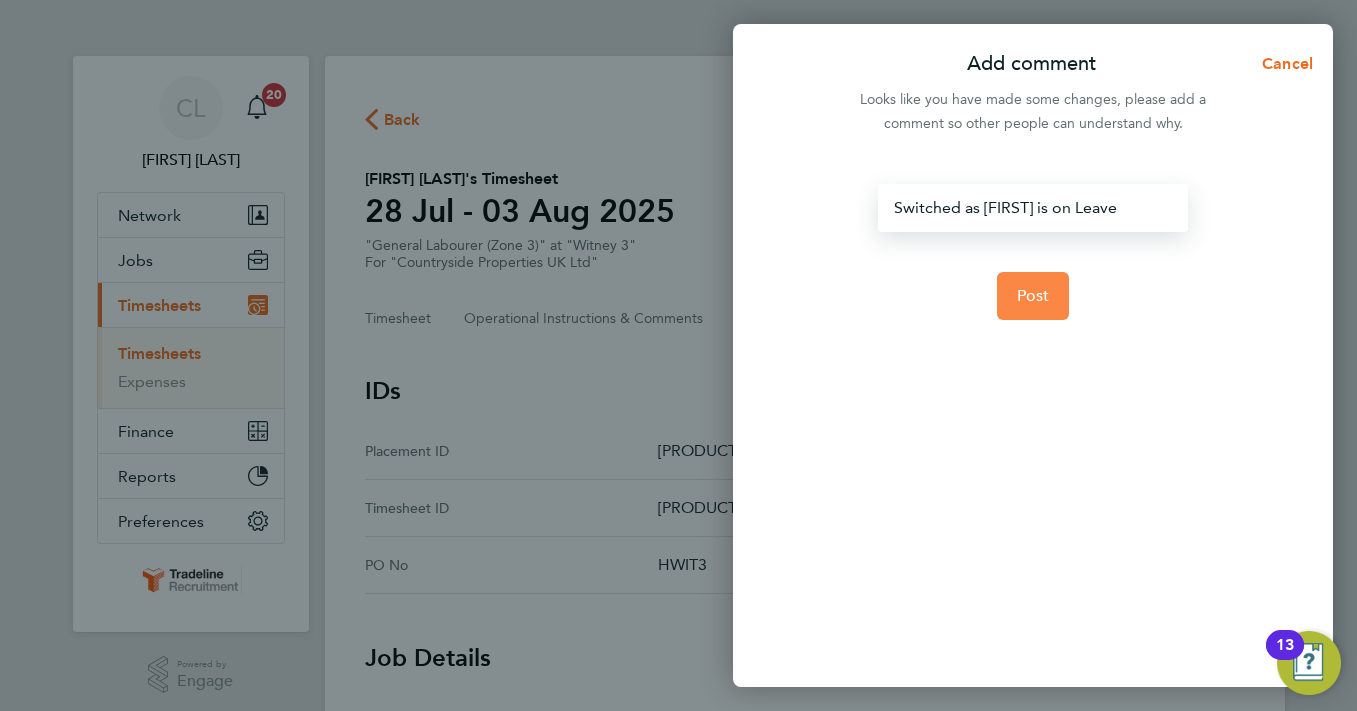 click on "Post" 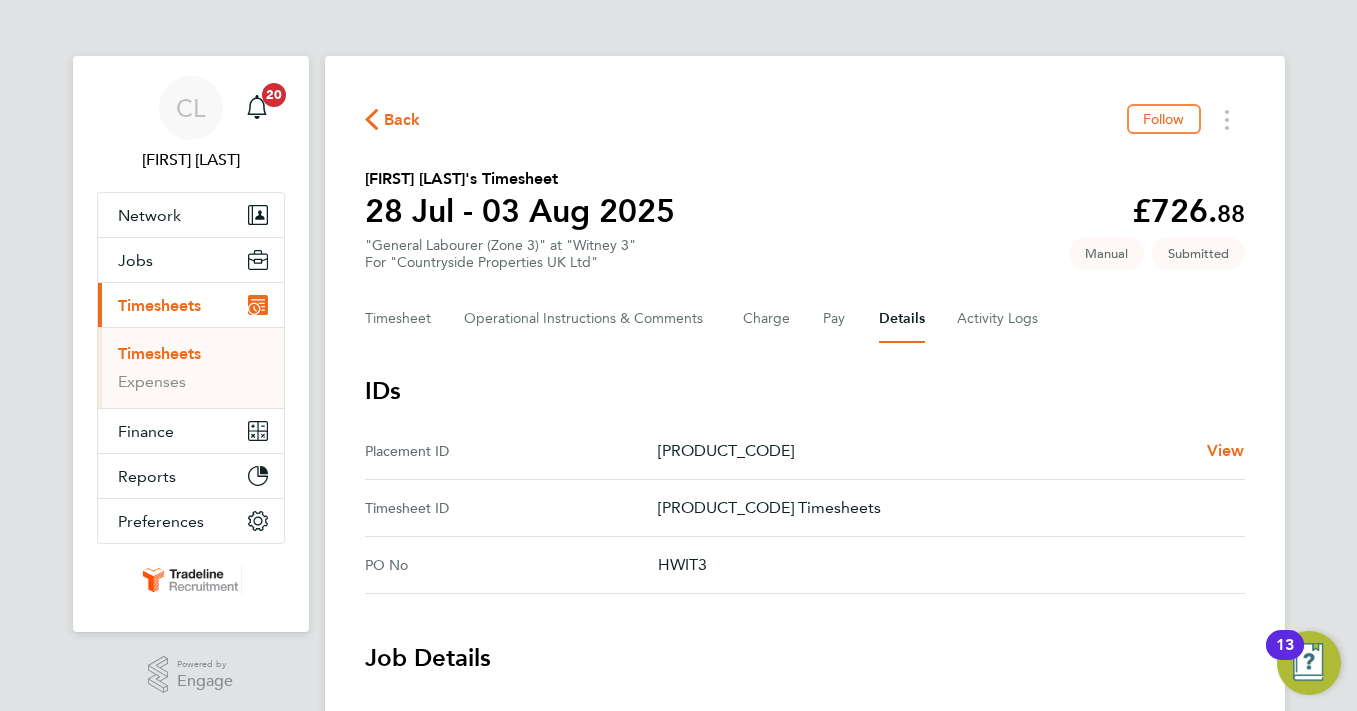 click on "Timesheets" at bounding box center [159, 353] 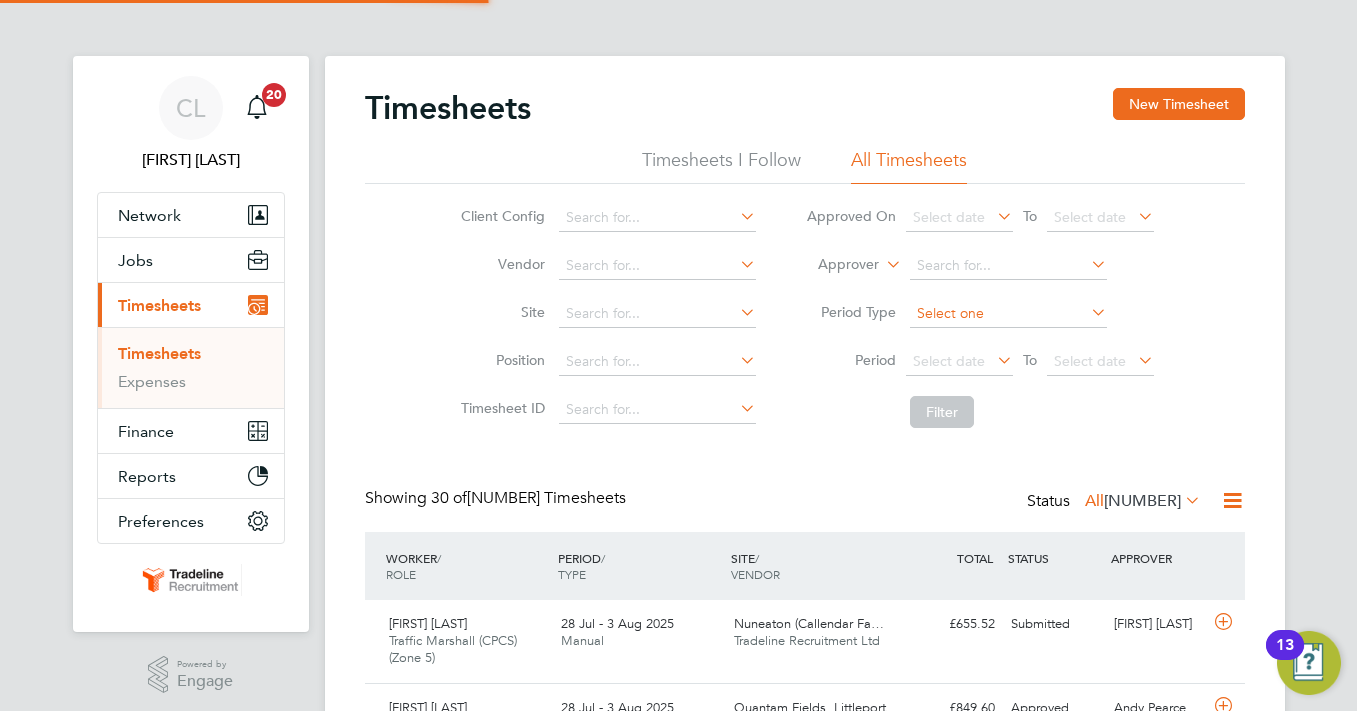 scroll, scrollTop: 10, scrollLeft: 10, axis: both 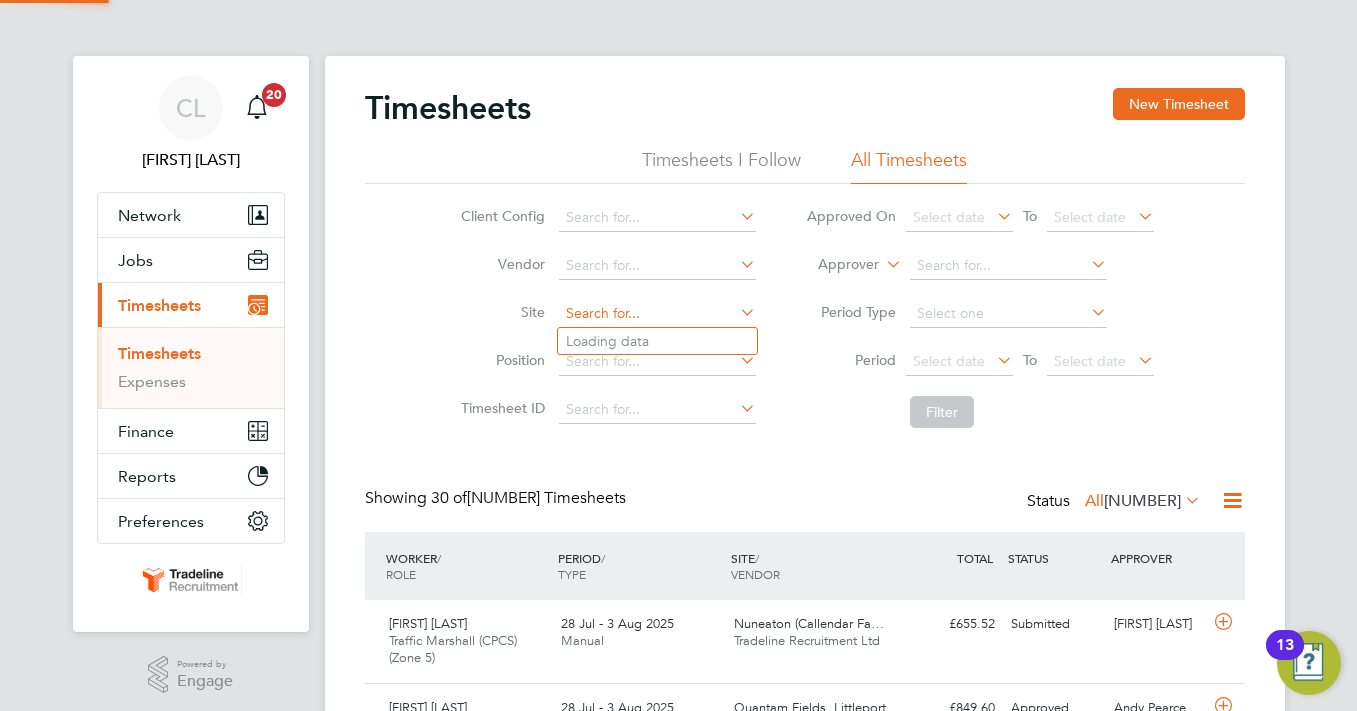click 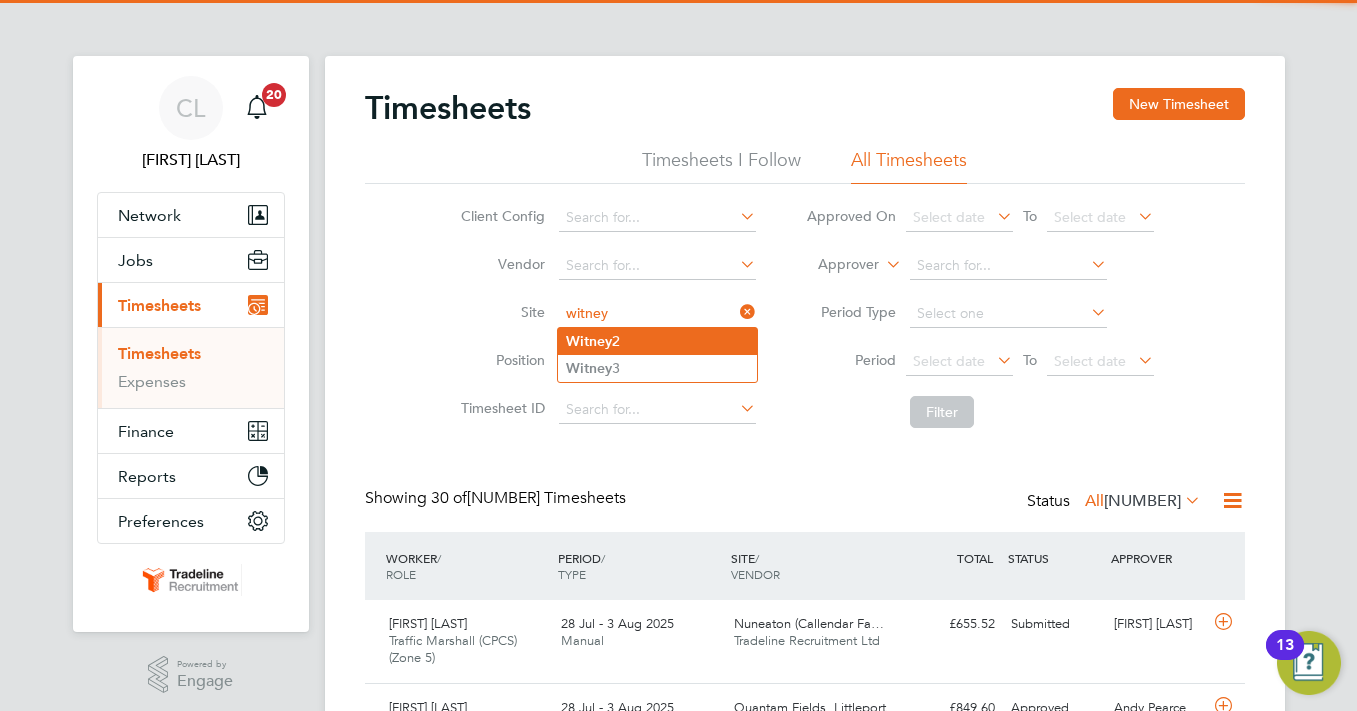 click on "[LOCATION] [NUMBER]" 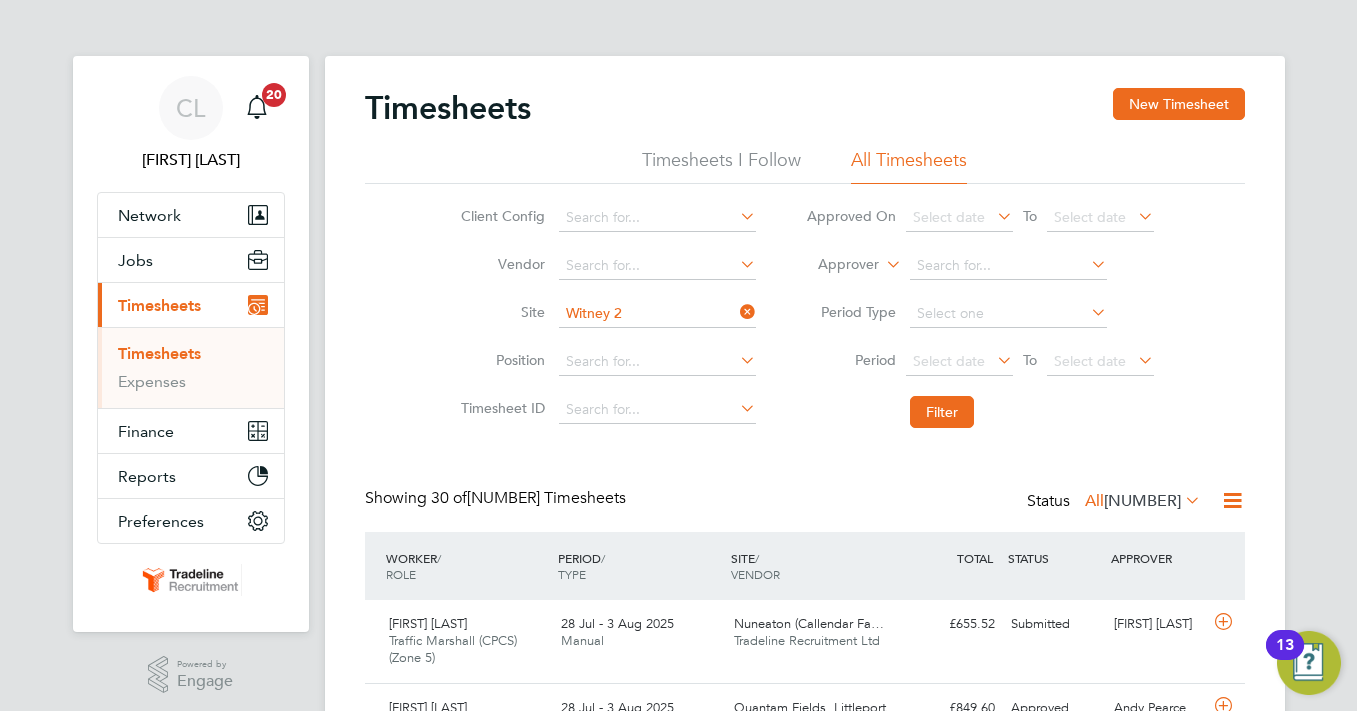 click 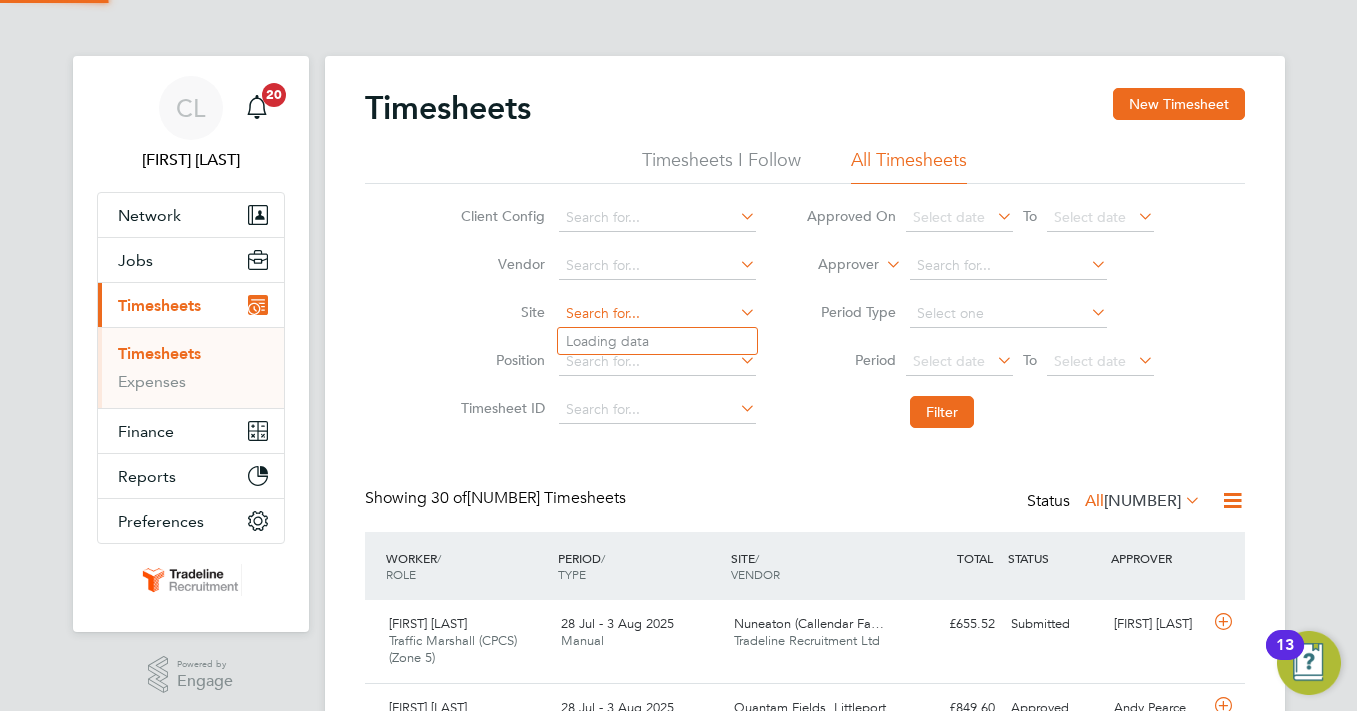 click 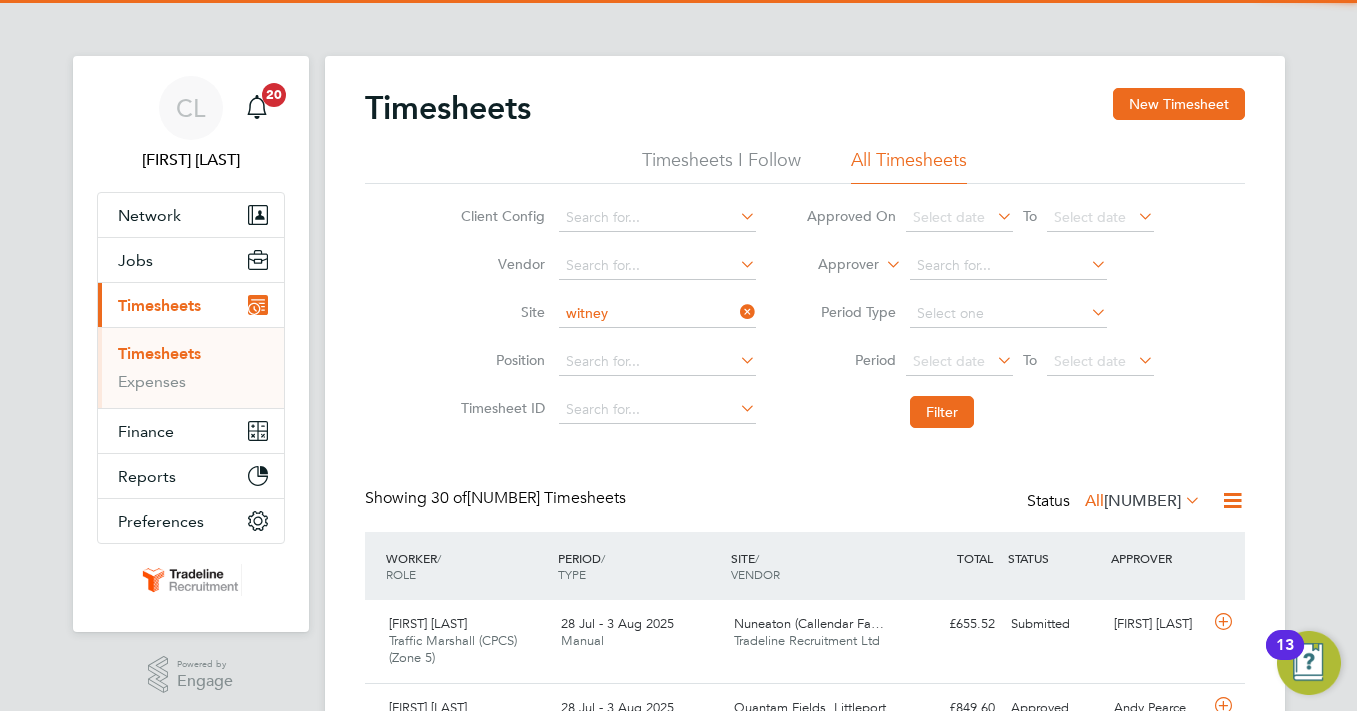 click on "Witney  3" 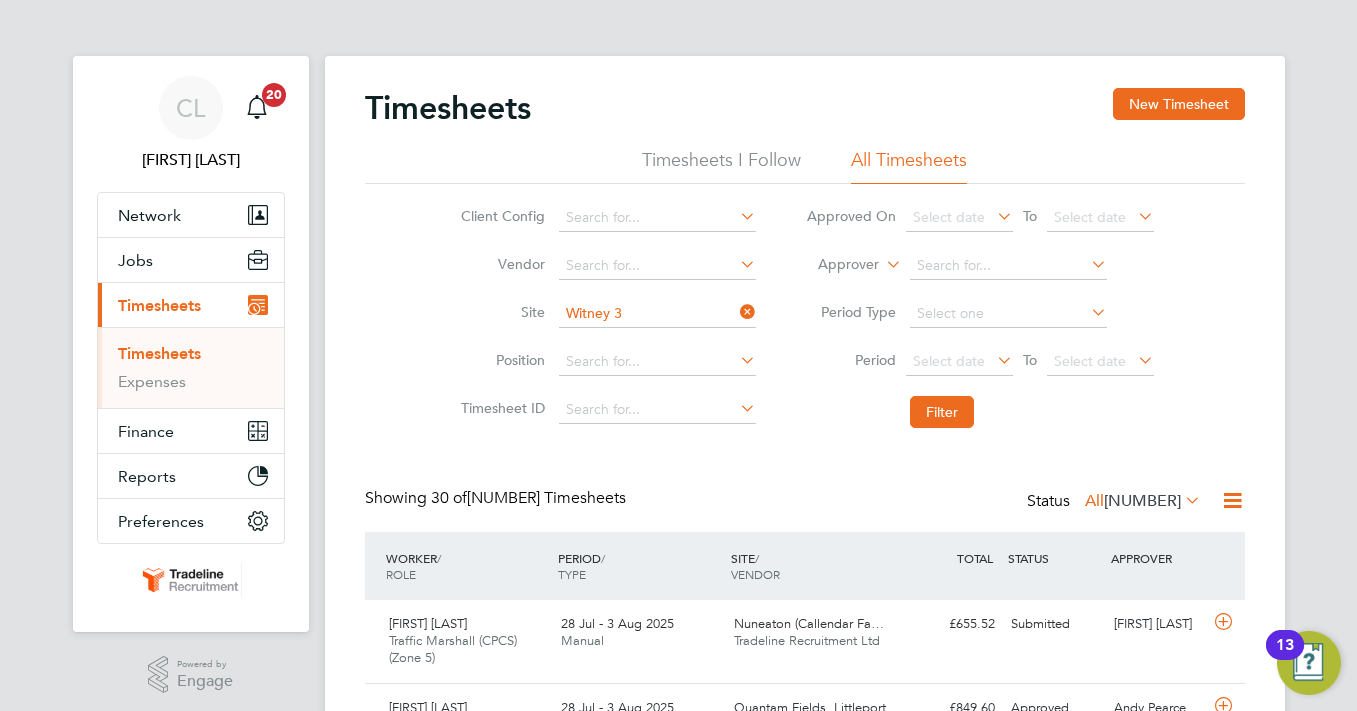 drag, startPoint x: 943, startPoint y: 417, endPoint x: 757, endPoint y: 555, distance: 231.6031 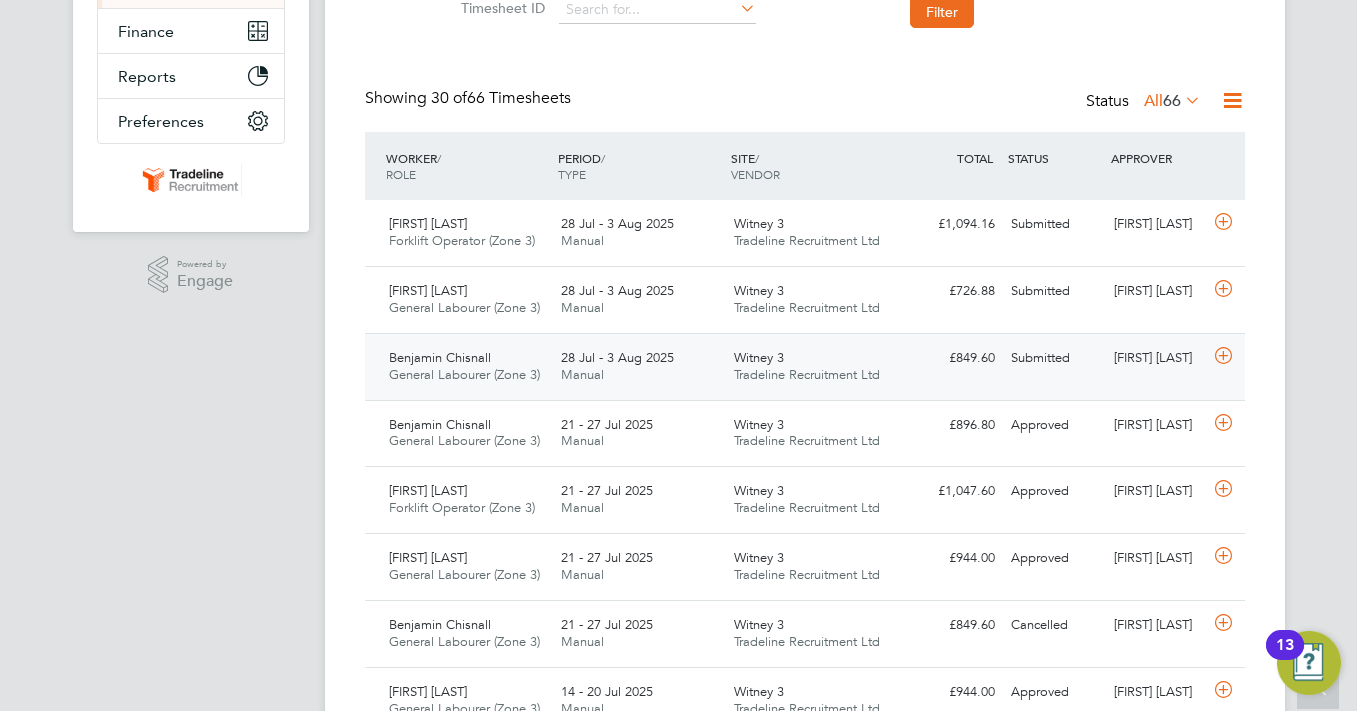 click on "[FIRST] [LAST]" 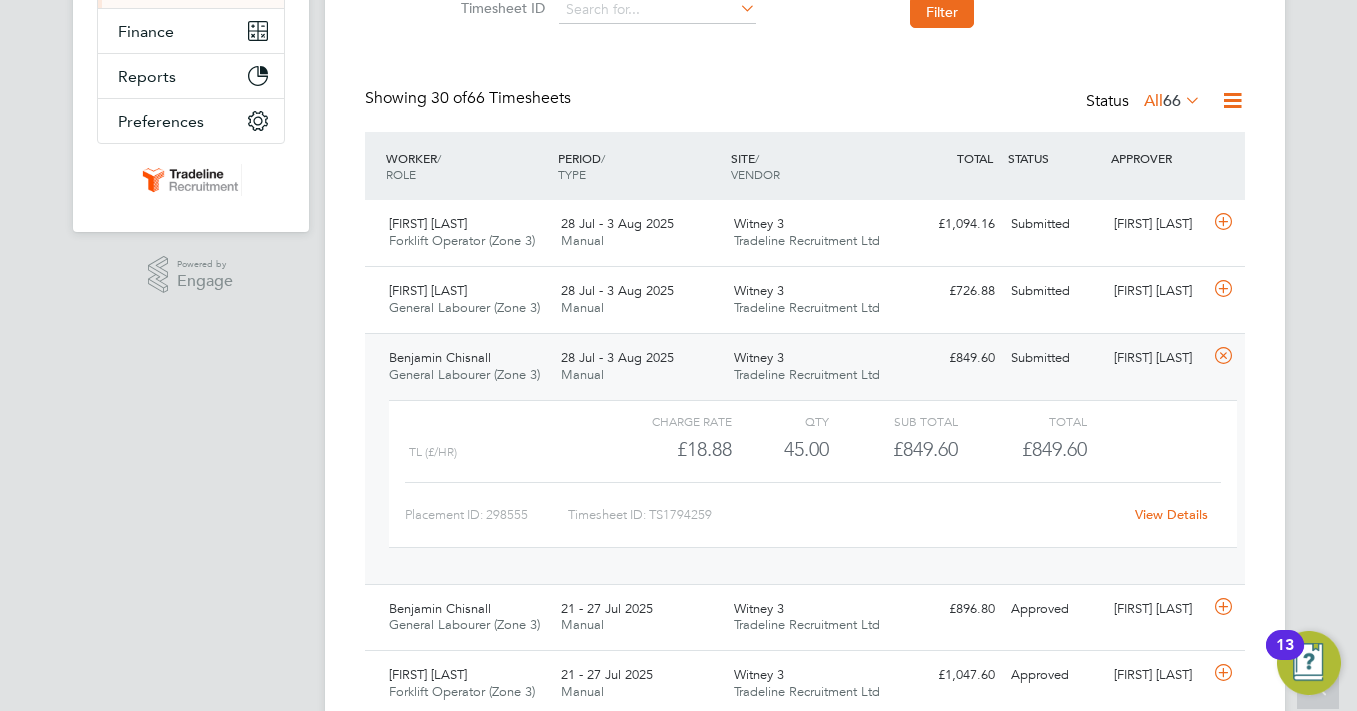 click on "View Details" 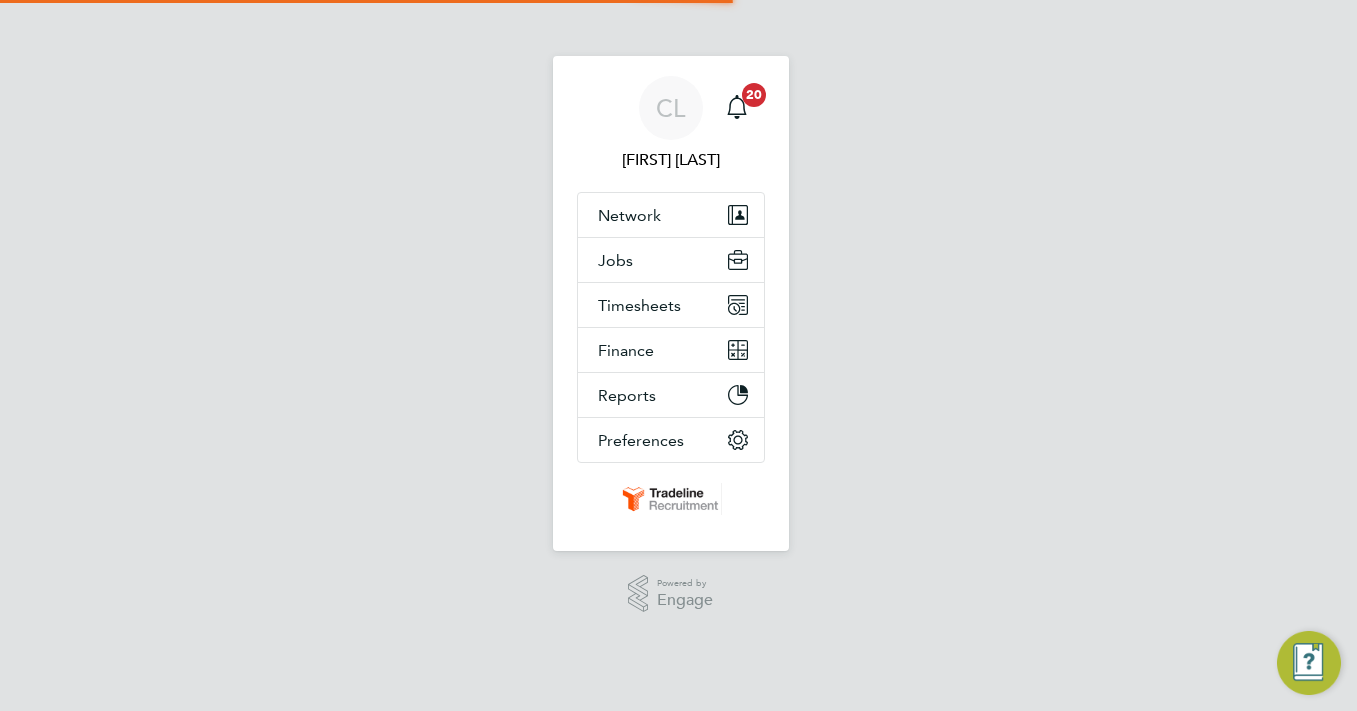 scroll, scrollTop: 0, scrollLeft: 0, axis: both 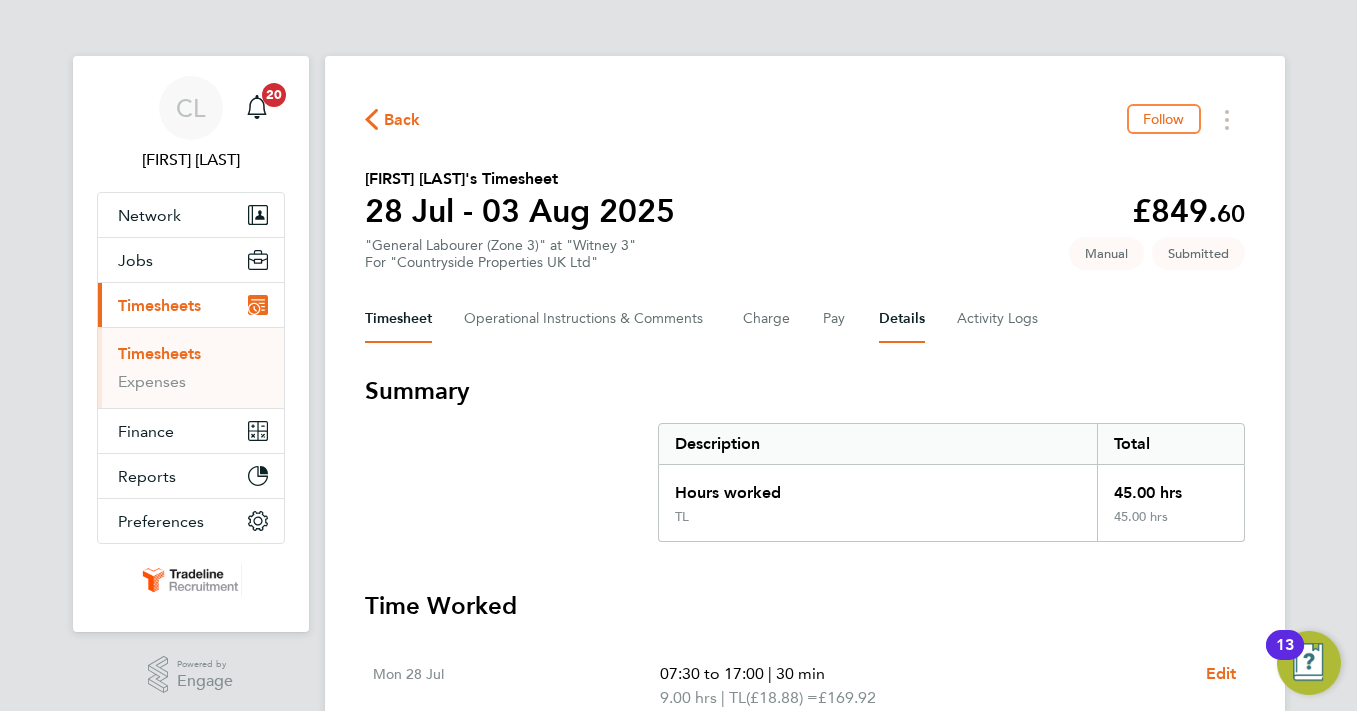 click on "Details" at bounding box center (902, 319) 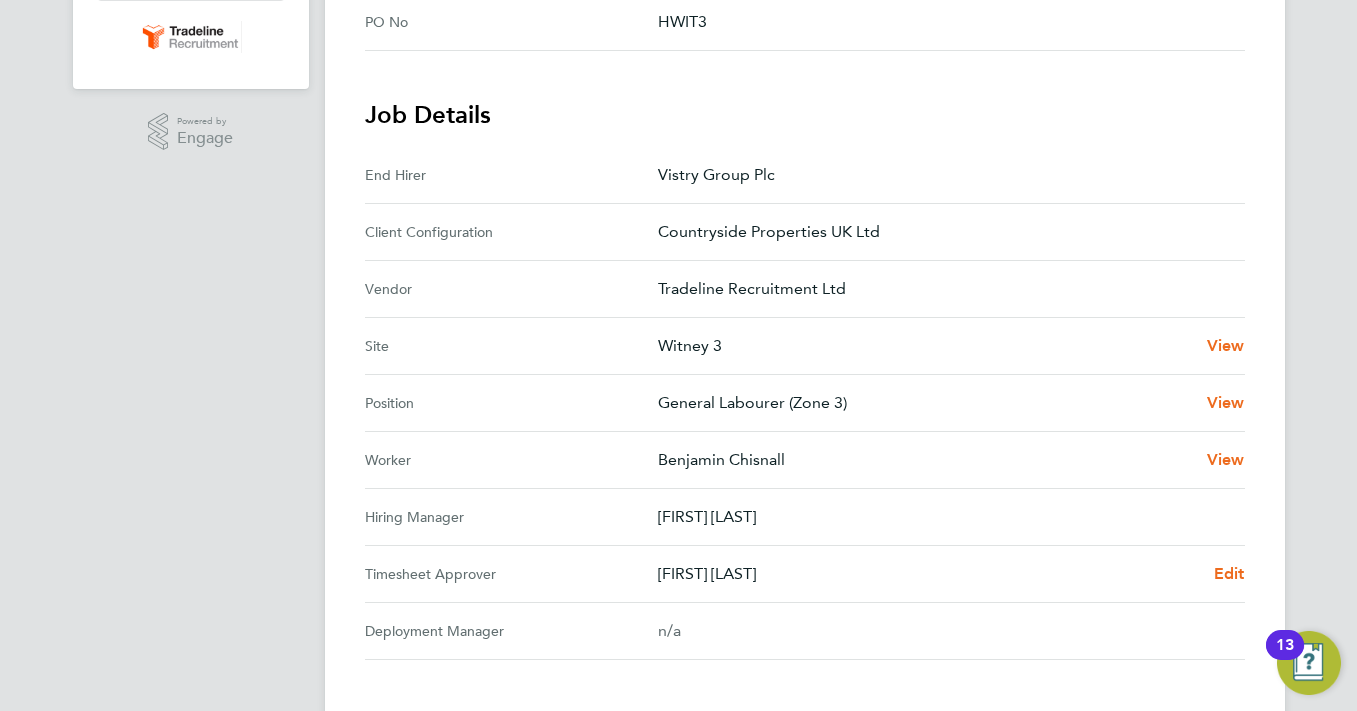 scroll, scrollTop: 700, scrollLeft: 0, axis: vertical 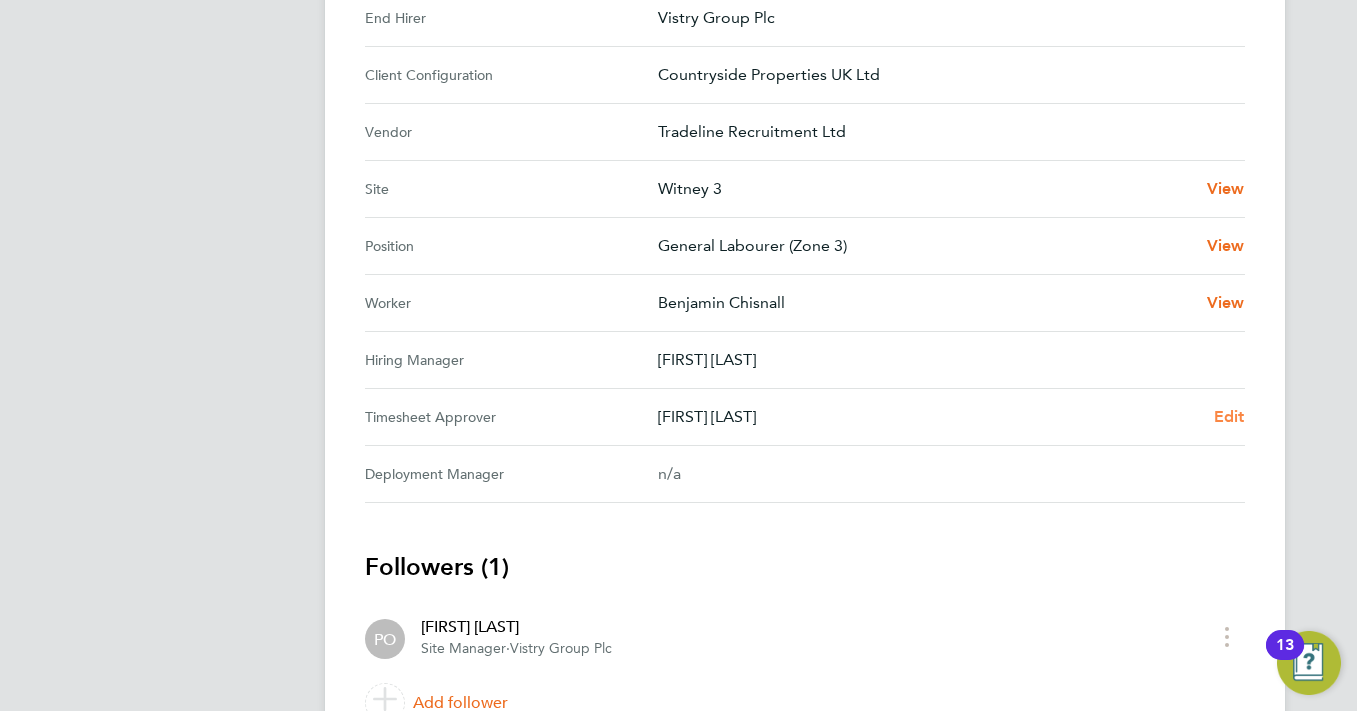click on "Edit" at bounding box center (1229, 416) 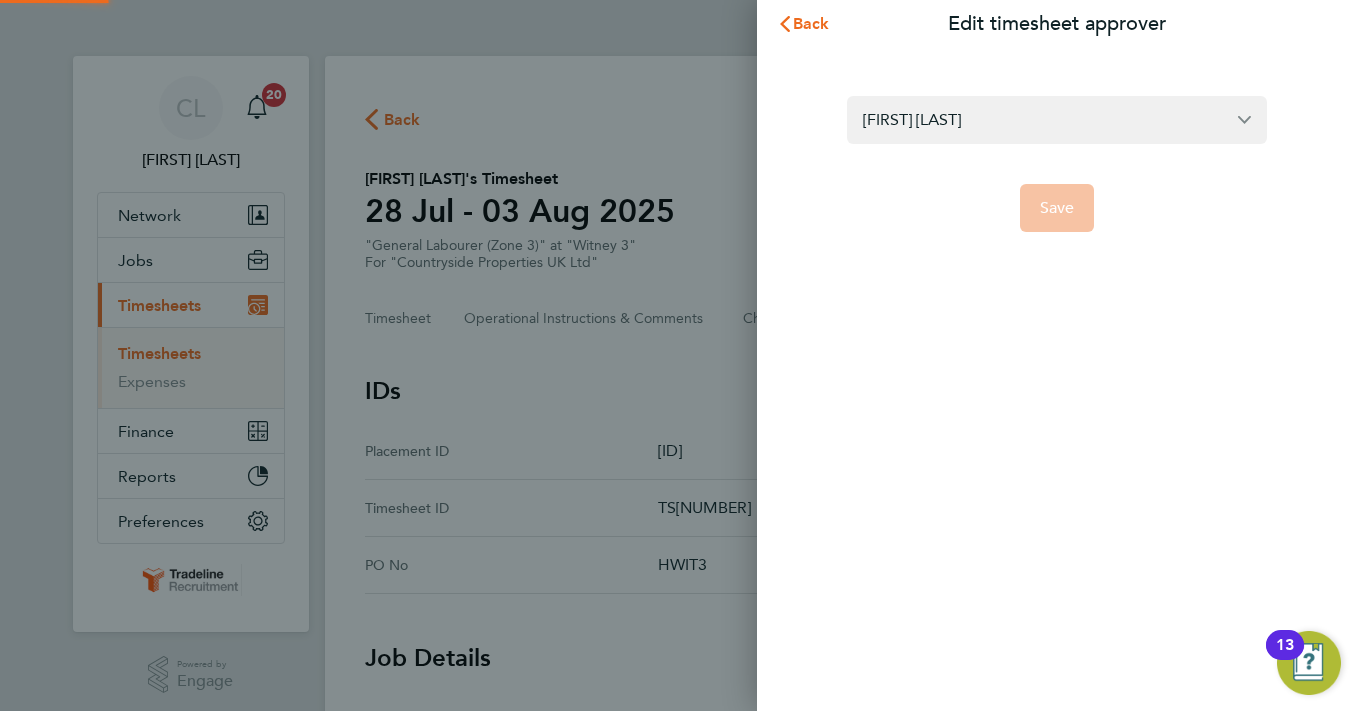 scroll, scrollTop: 0, scrollLeft: 0, axis: both 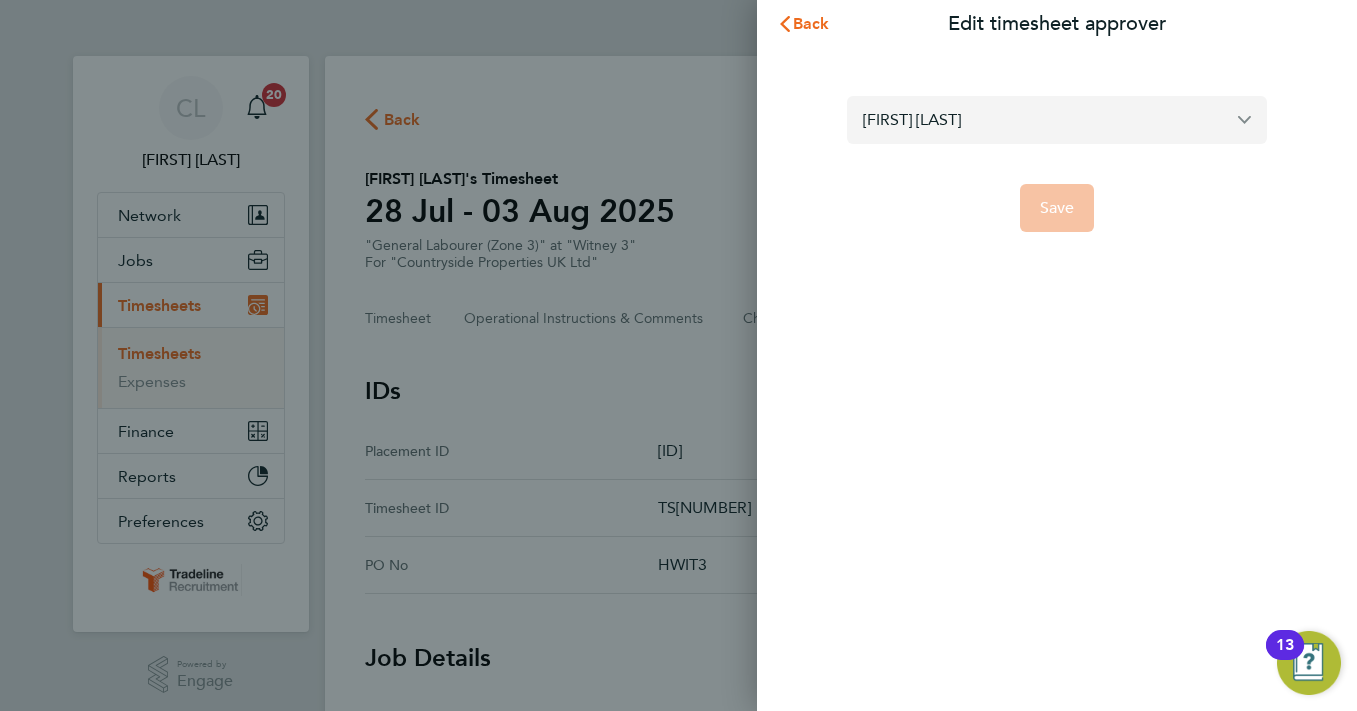 click on "[FIRST] [LAST]" at bounding box center (1057, 119) 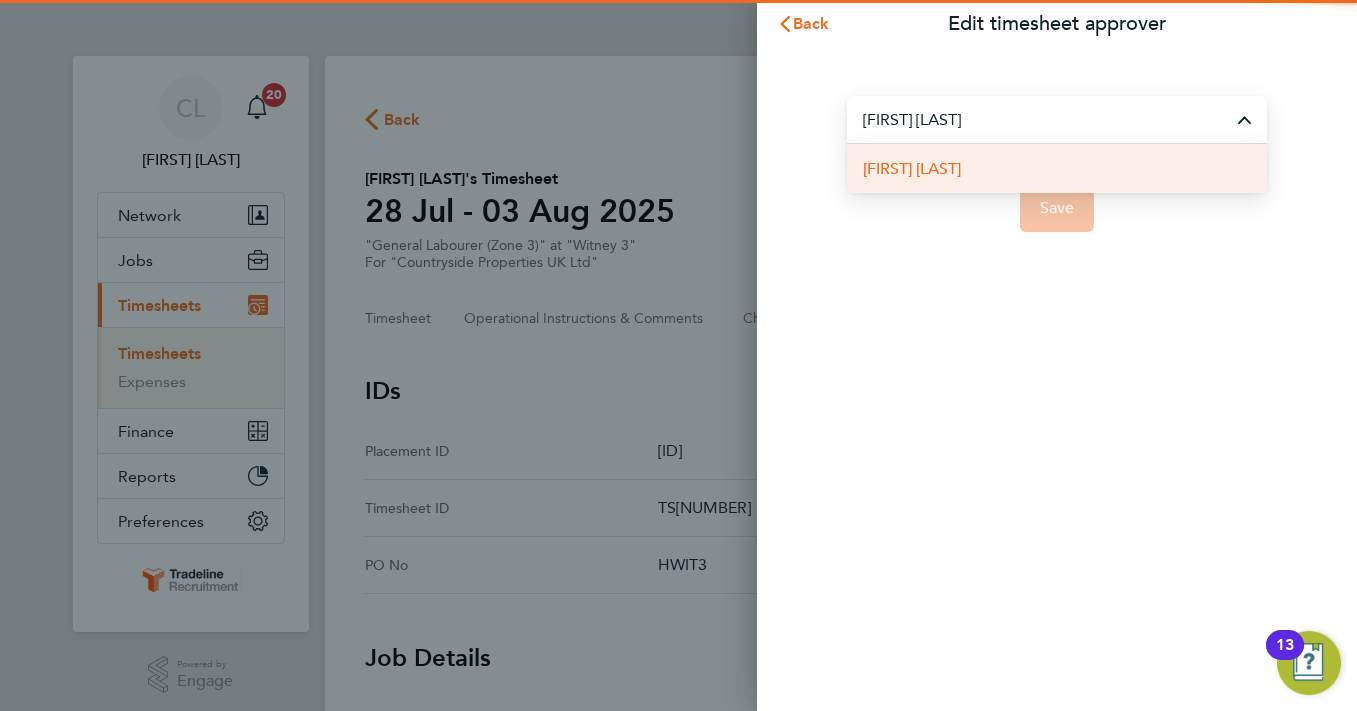 click on "[FIRST] [LAST]" at bounding box center (1057, 168) 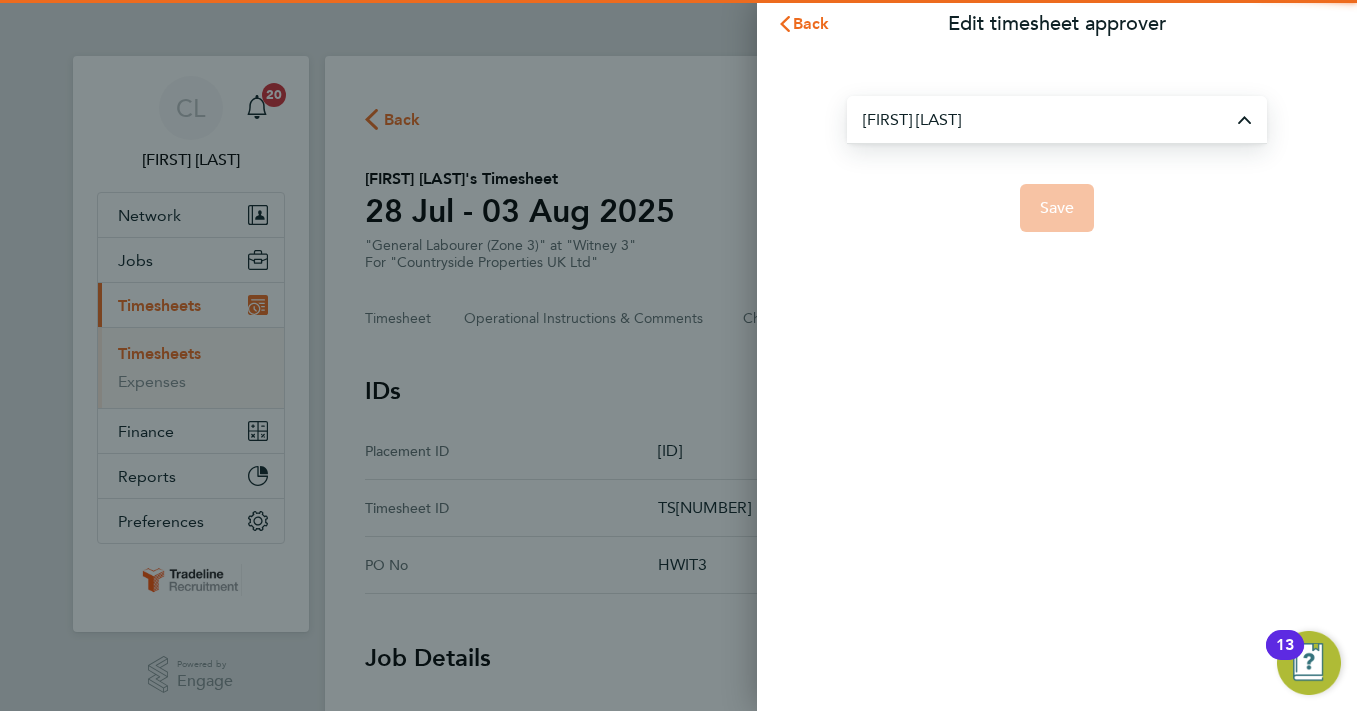 type on "[FIRST] [LAST]" 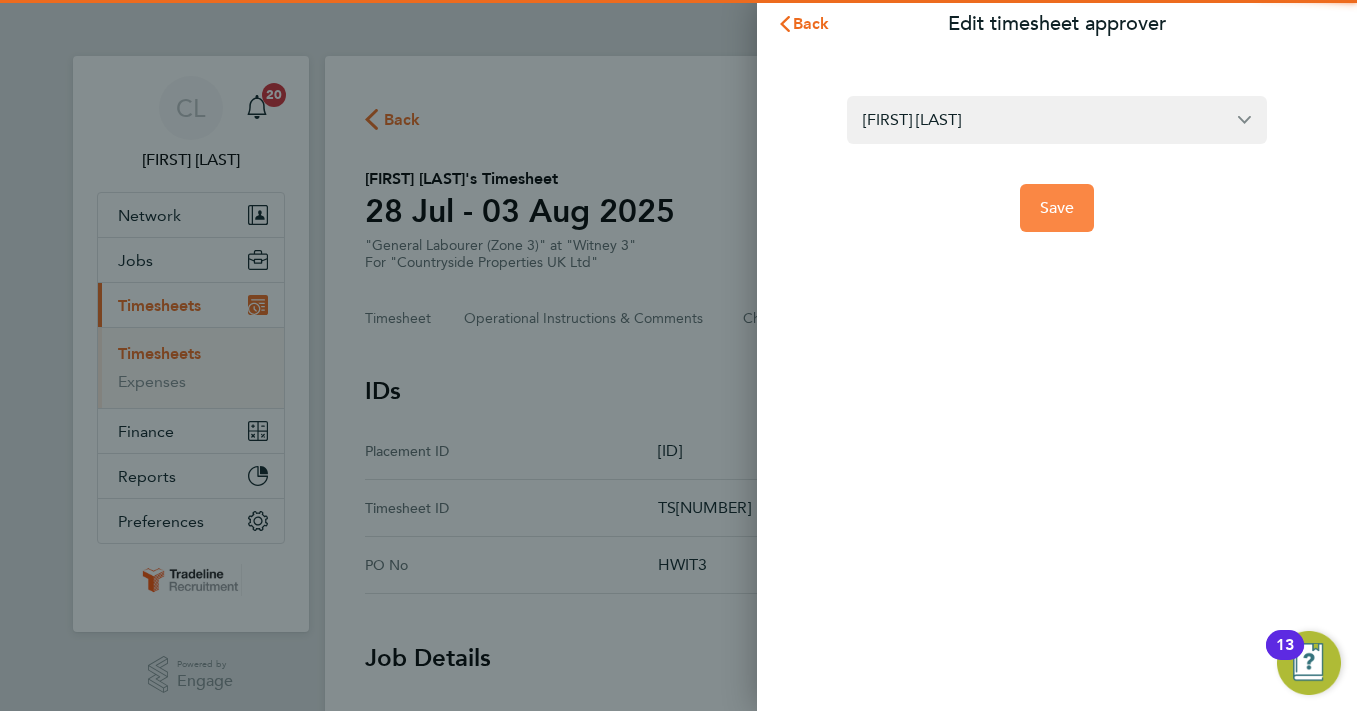 click on "Save" 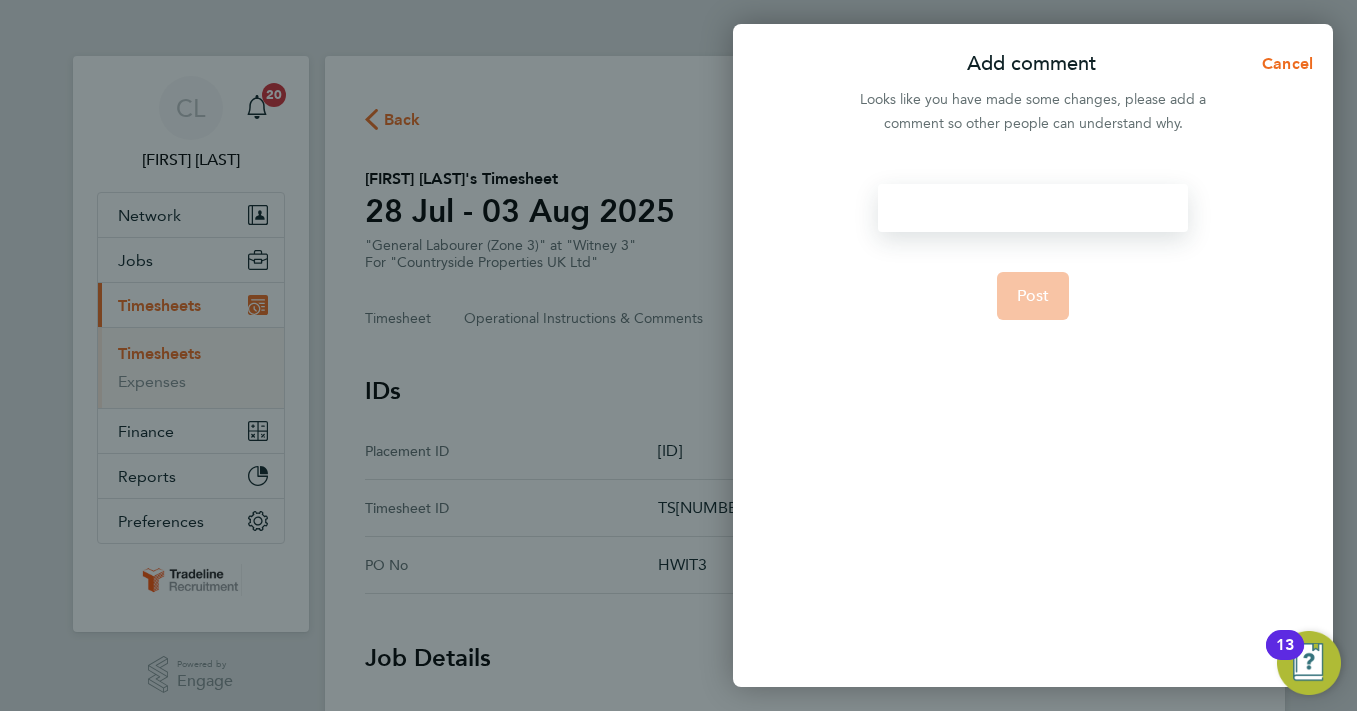 click at bounding box center [1032, 208] 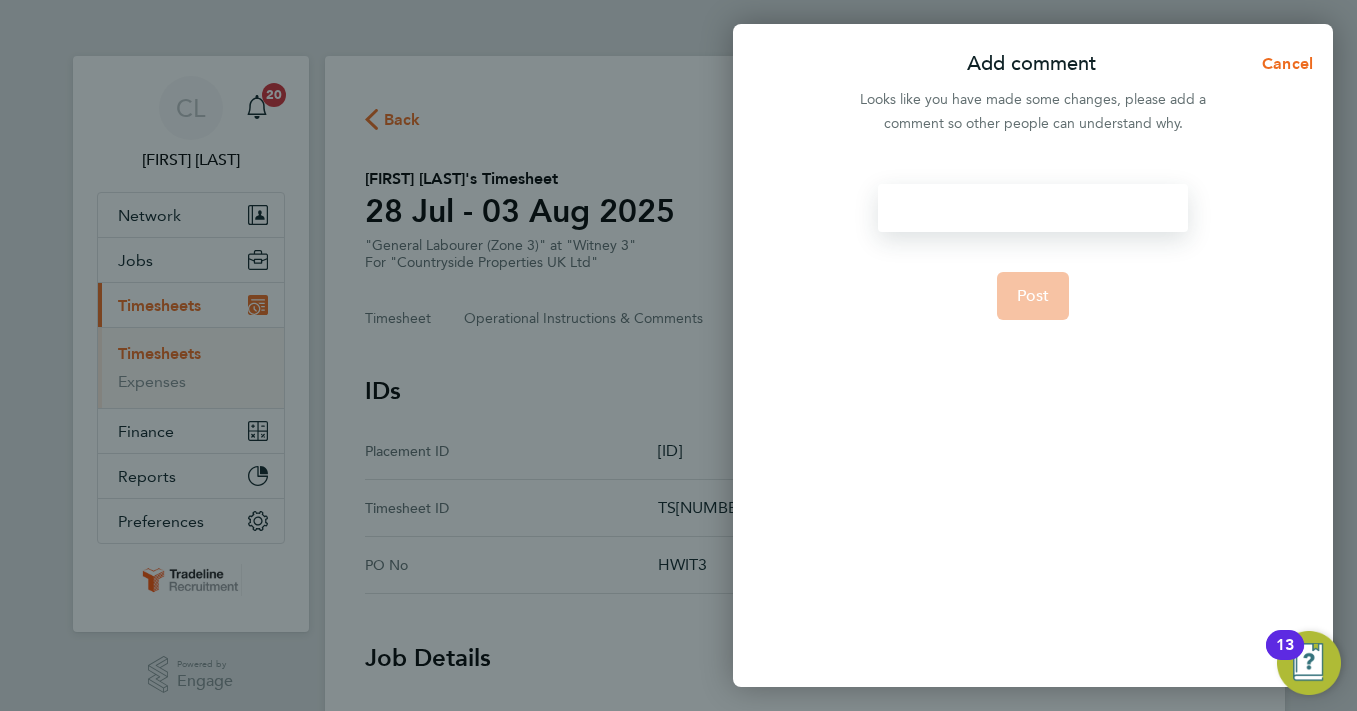 click at bounding box center [1032, 208] 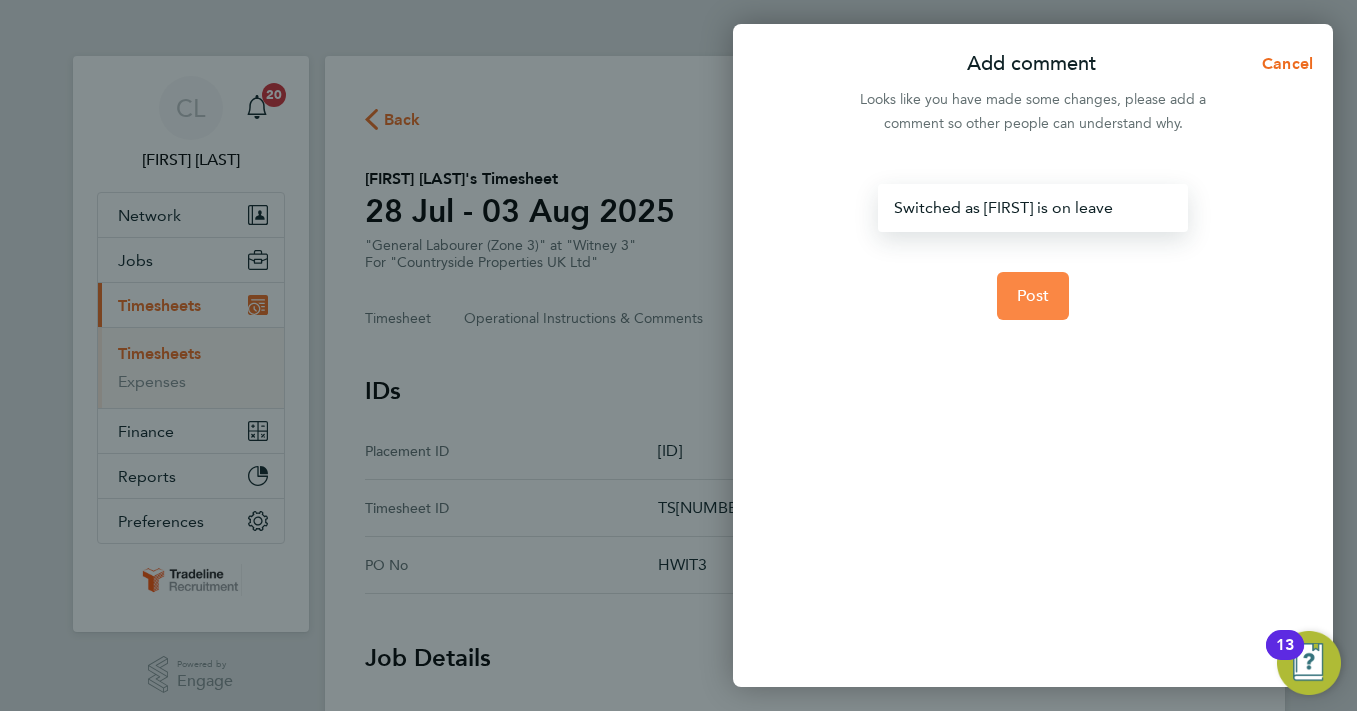 click on "Post" 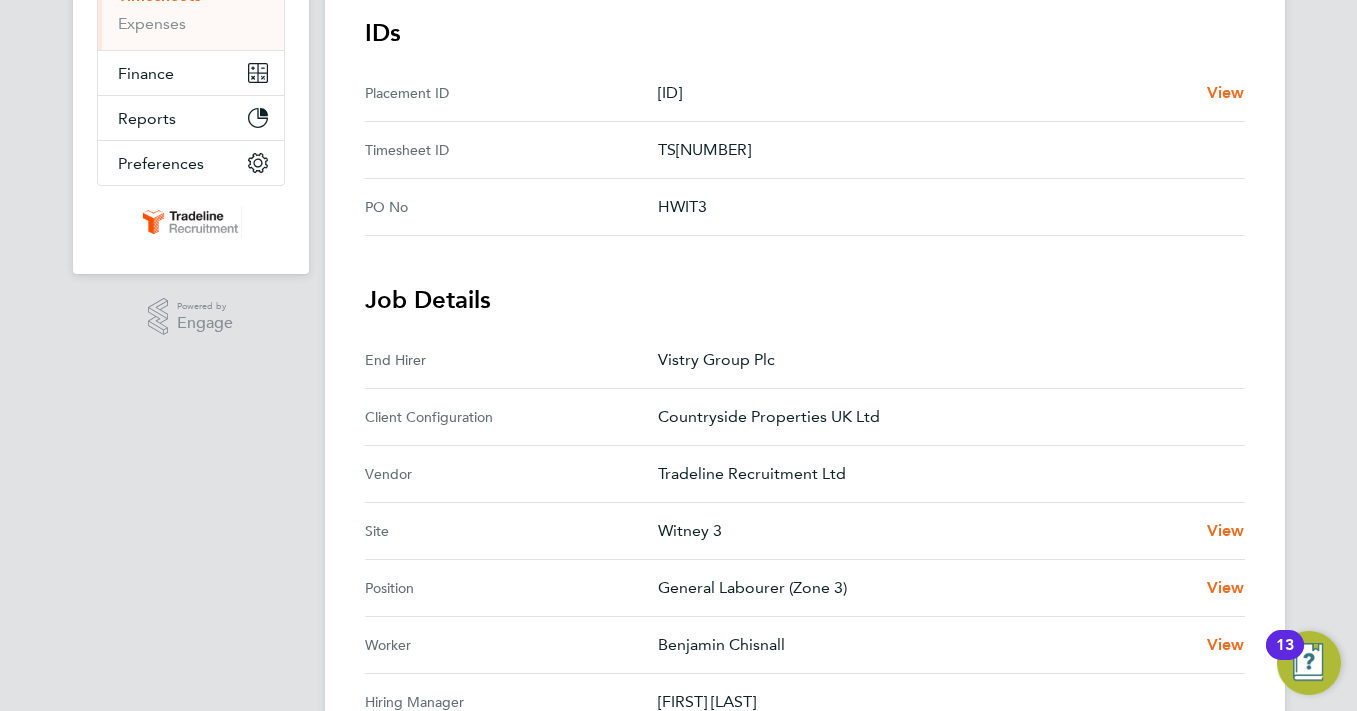 scroll, scrollTop: 400, scrollLeft: 0, axis: vertical 